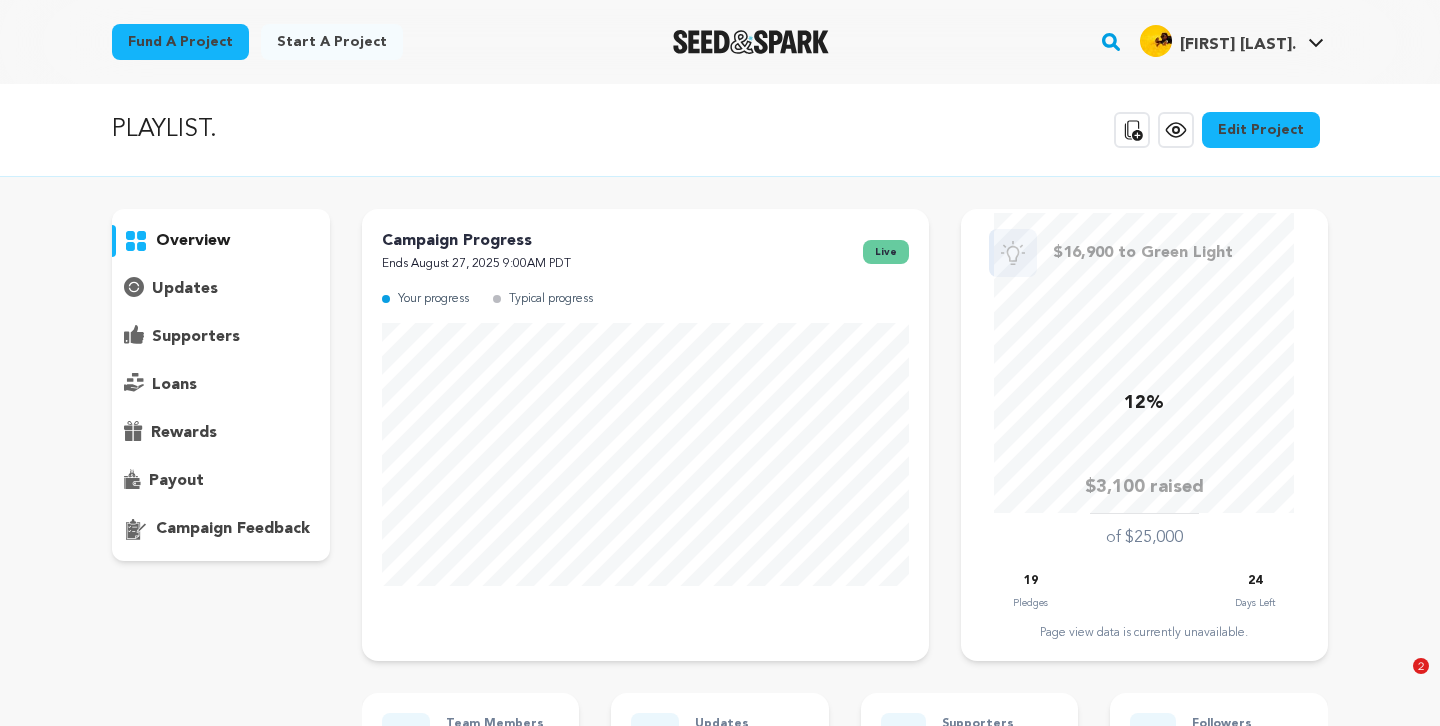 scroll, scrollTop: 0, scrollLeft: 0, axis: both 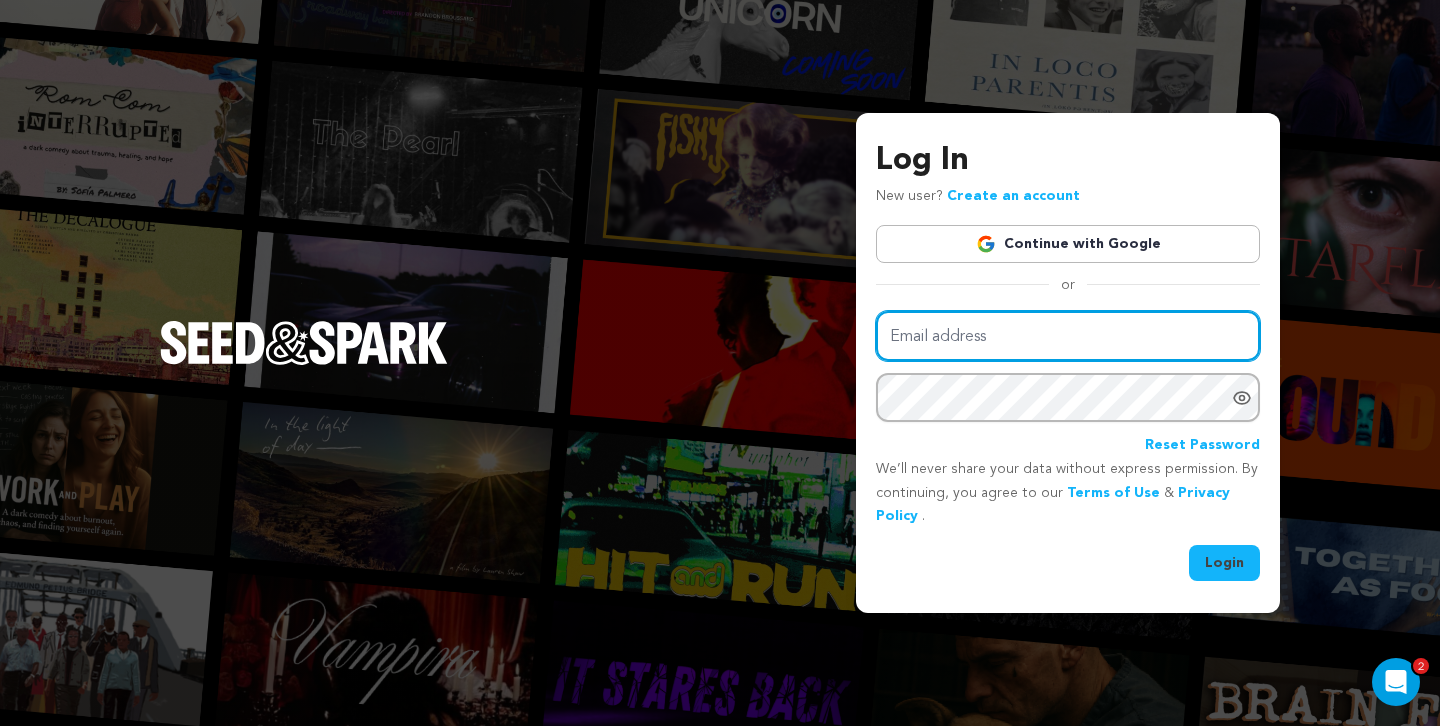 click on "Email address" at bounding box center [1068, 336] 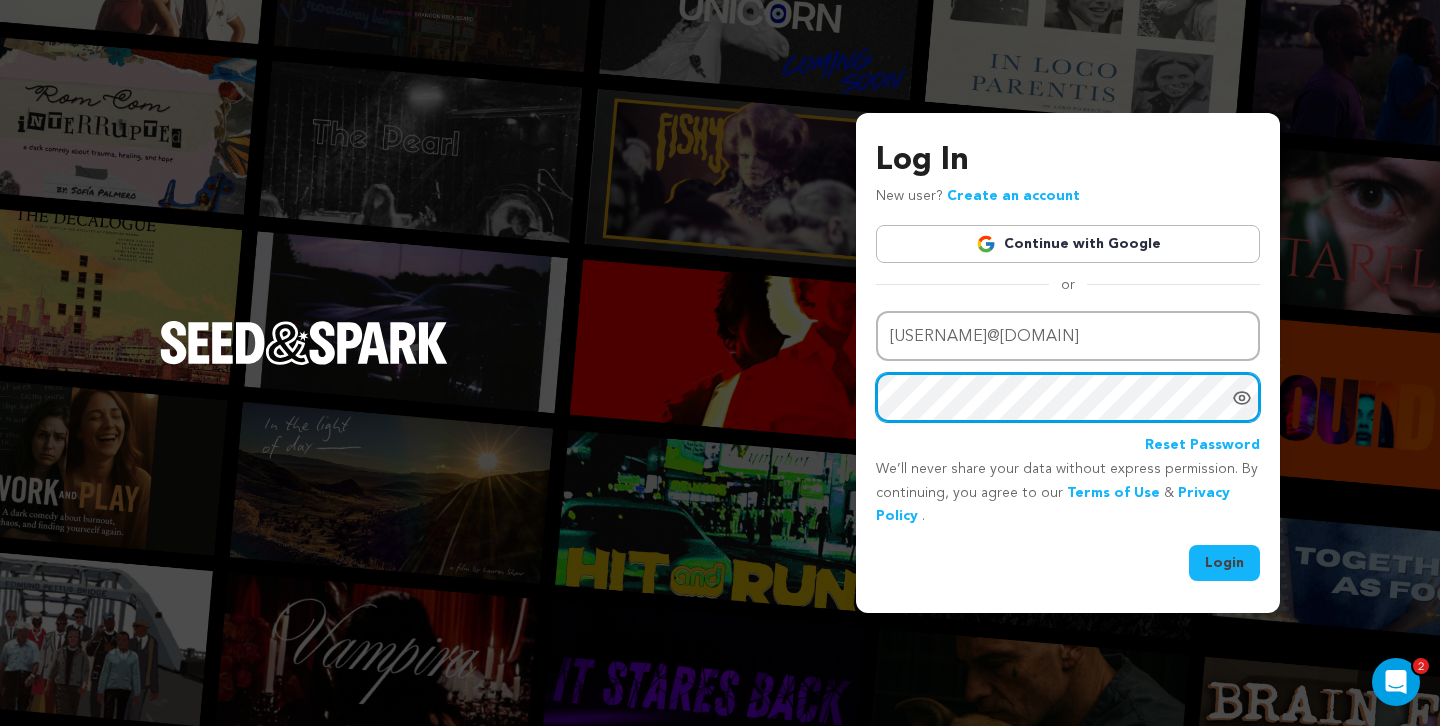 click on "Login" at bounding box center (1224, 563) 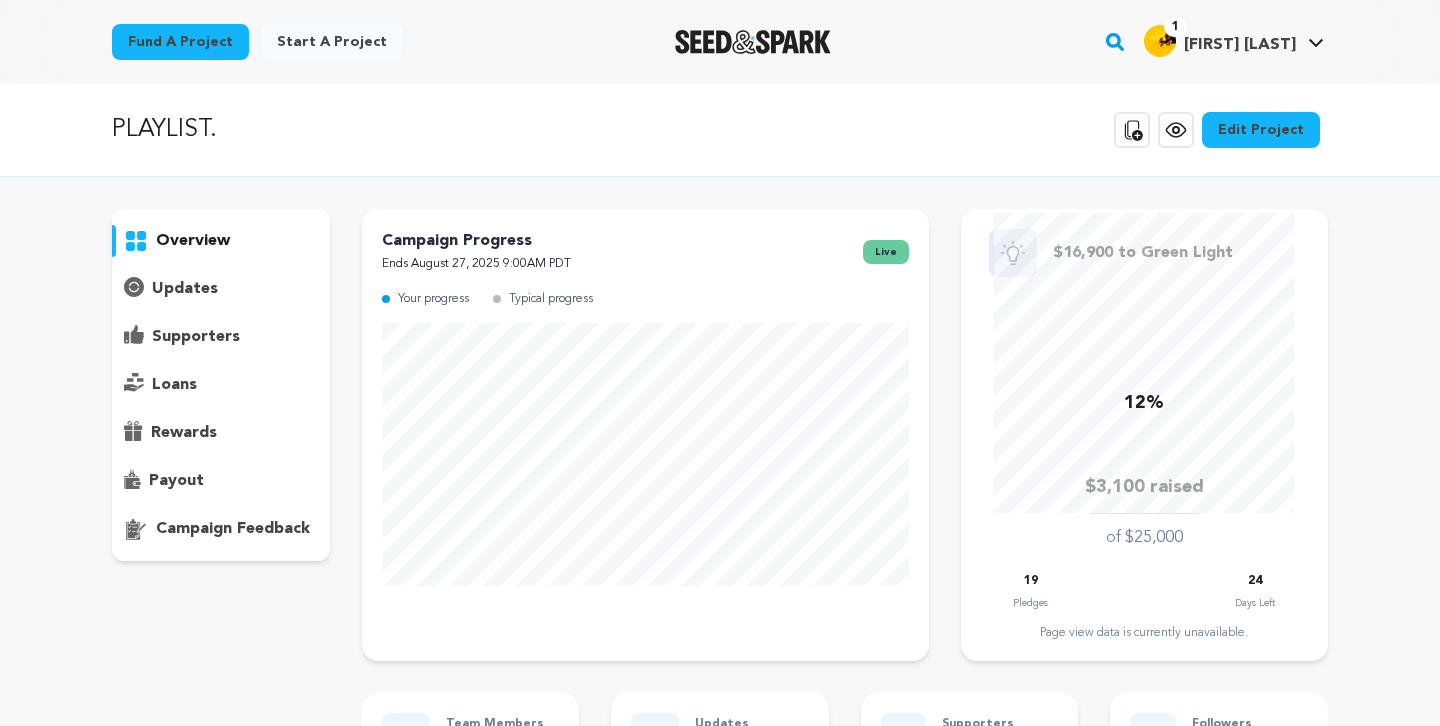 scroll, scrollTop: 0, scrollLeft: 0, axis: both 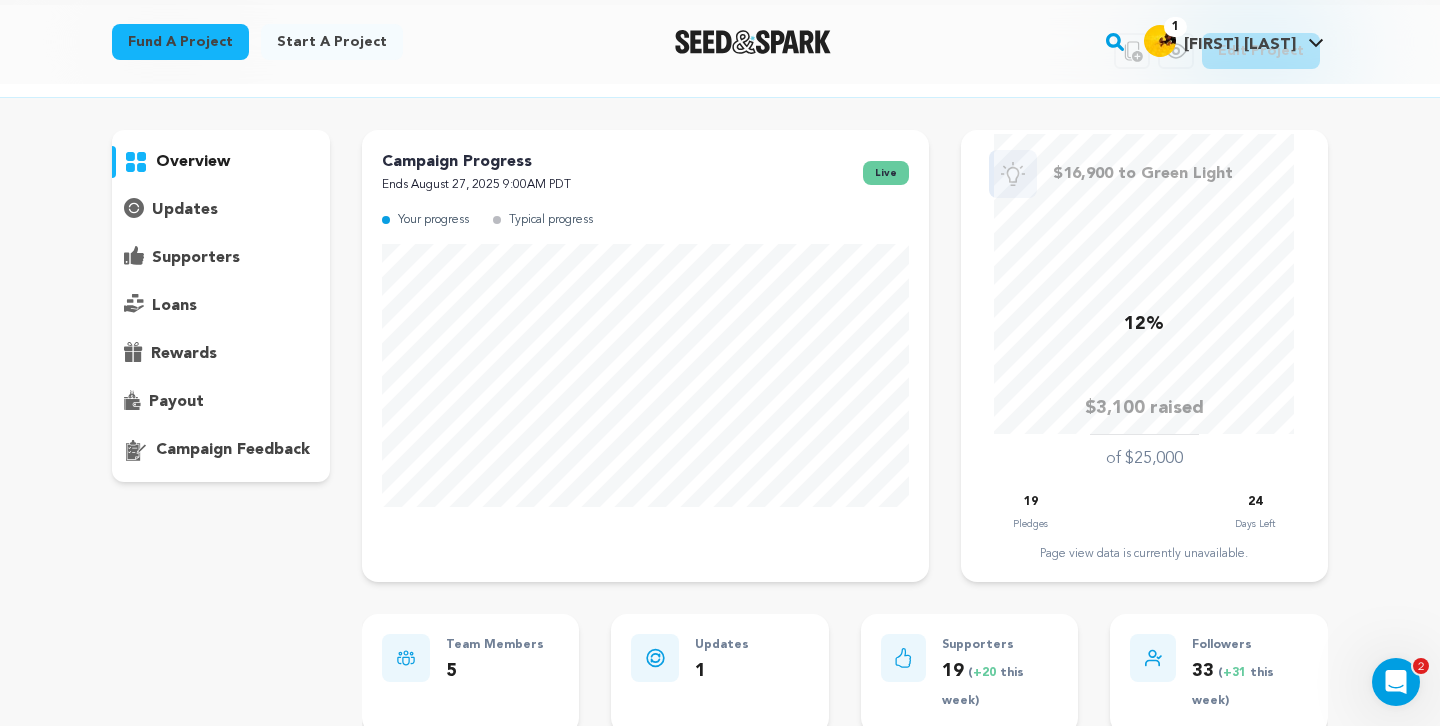 click on "updates" at bounding box center (185, 210) 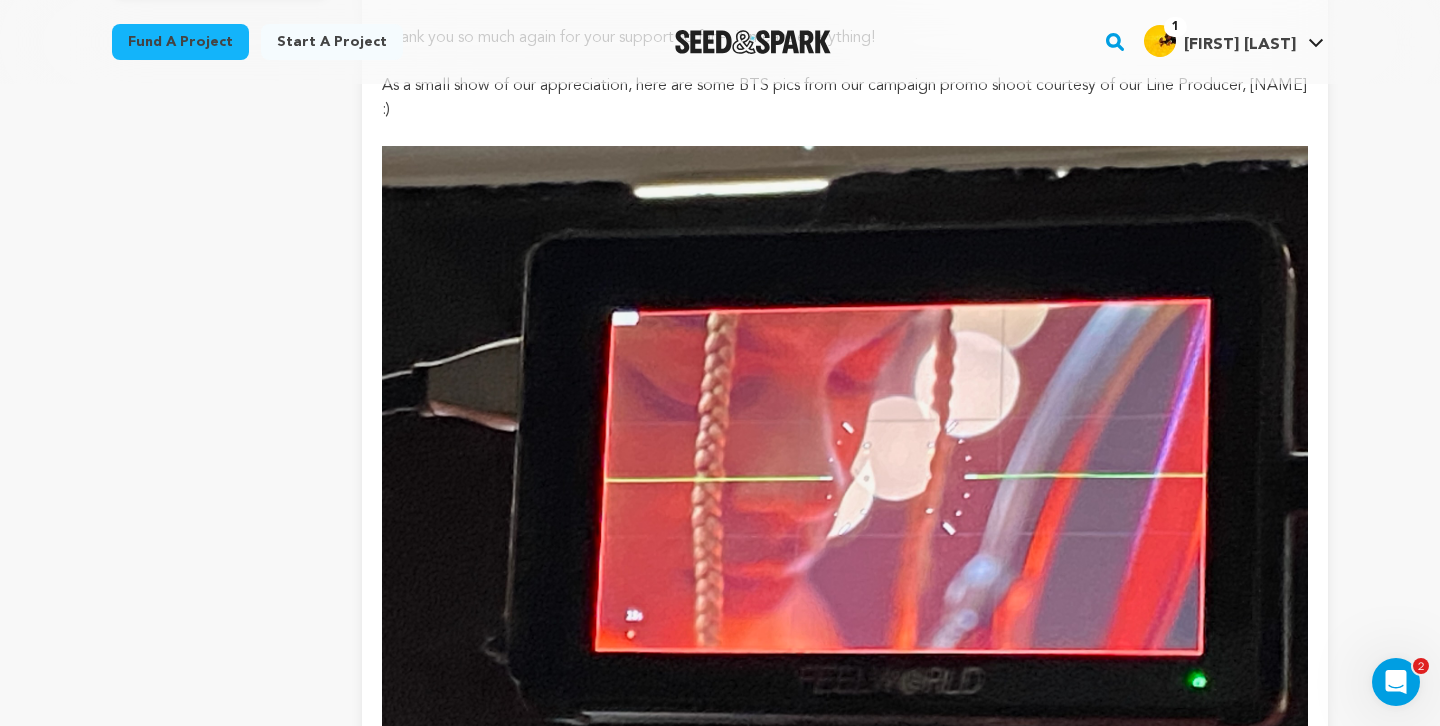 scroll, scrollTop: 0, scrollLeft: 0, axis: both 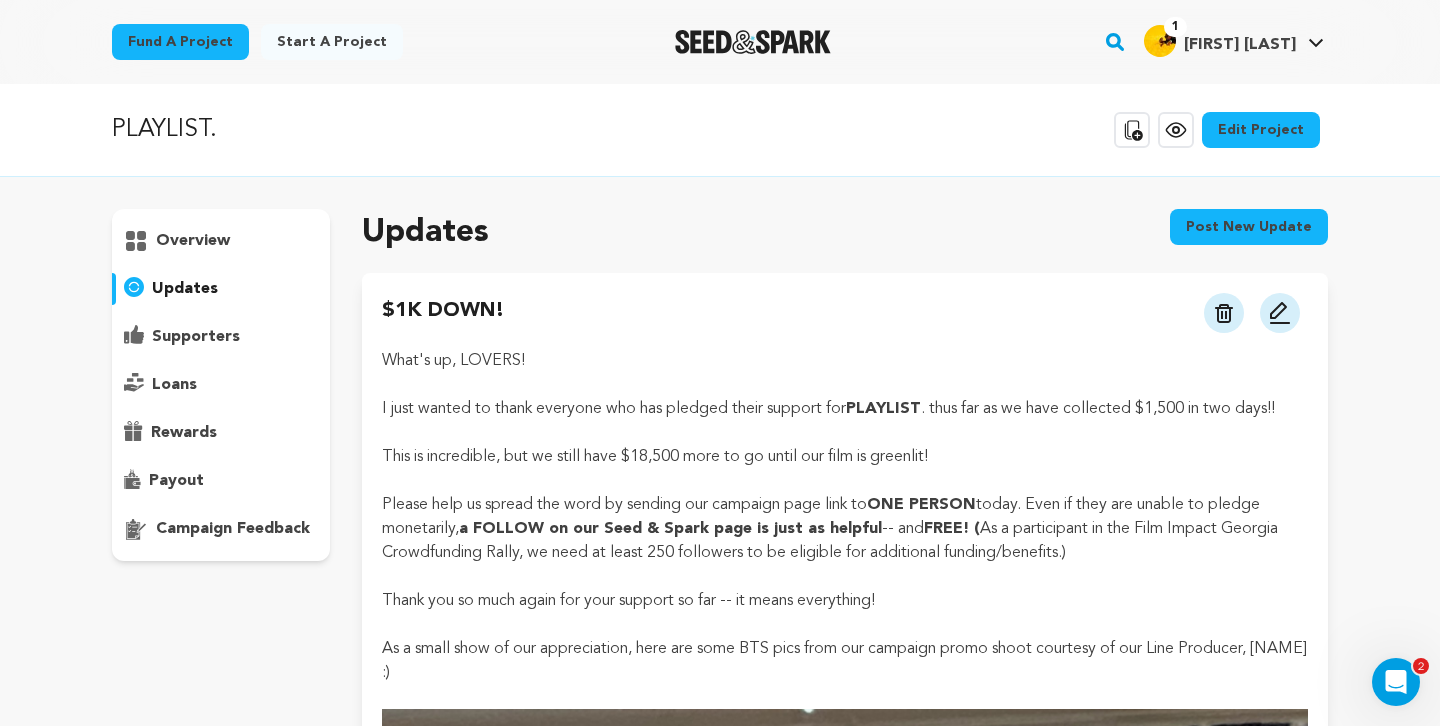 click on "Post new update" at bounding box center [1249, 227] 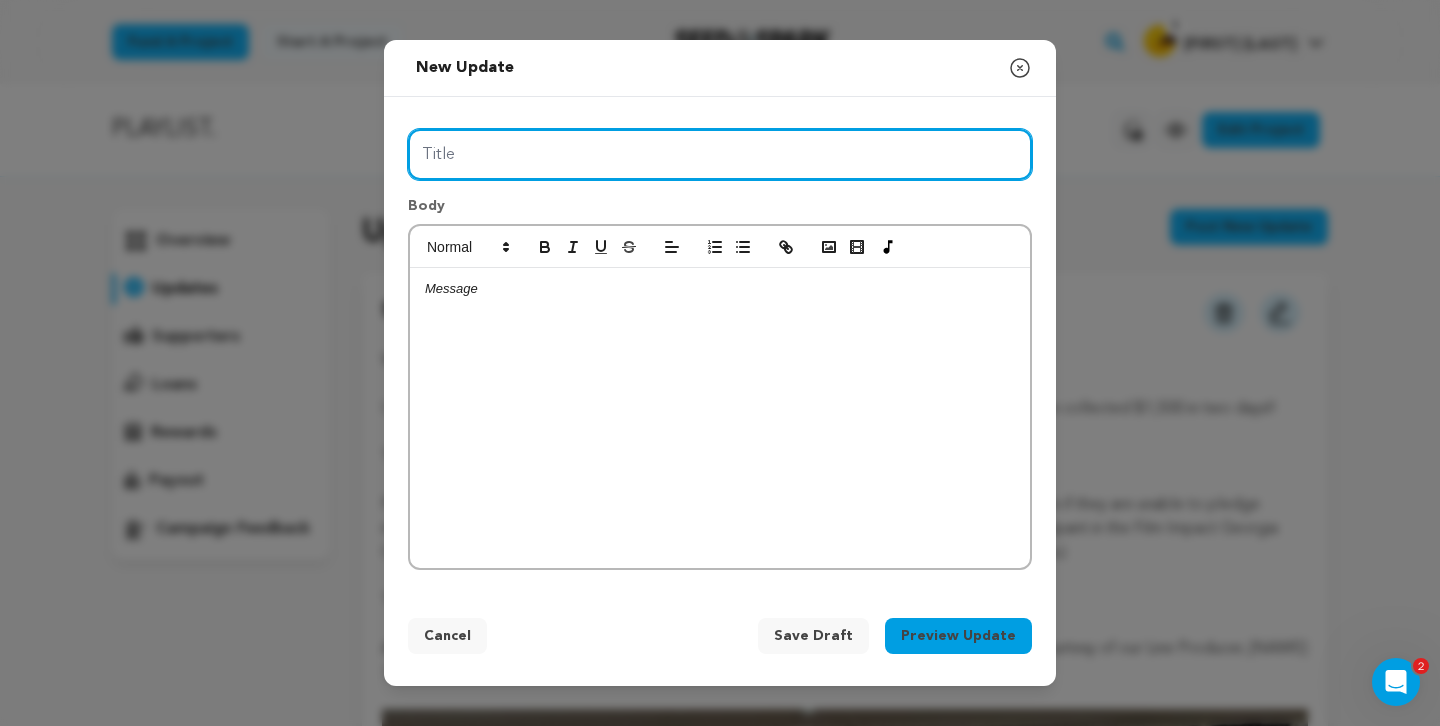 click on "Title" at bounding box center [720, 154] 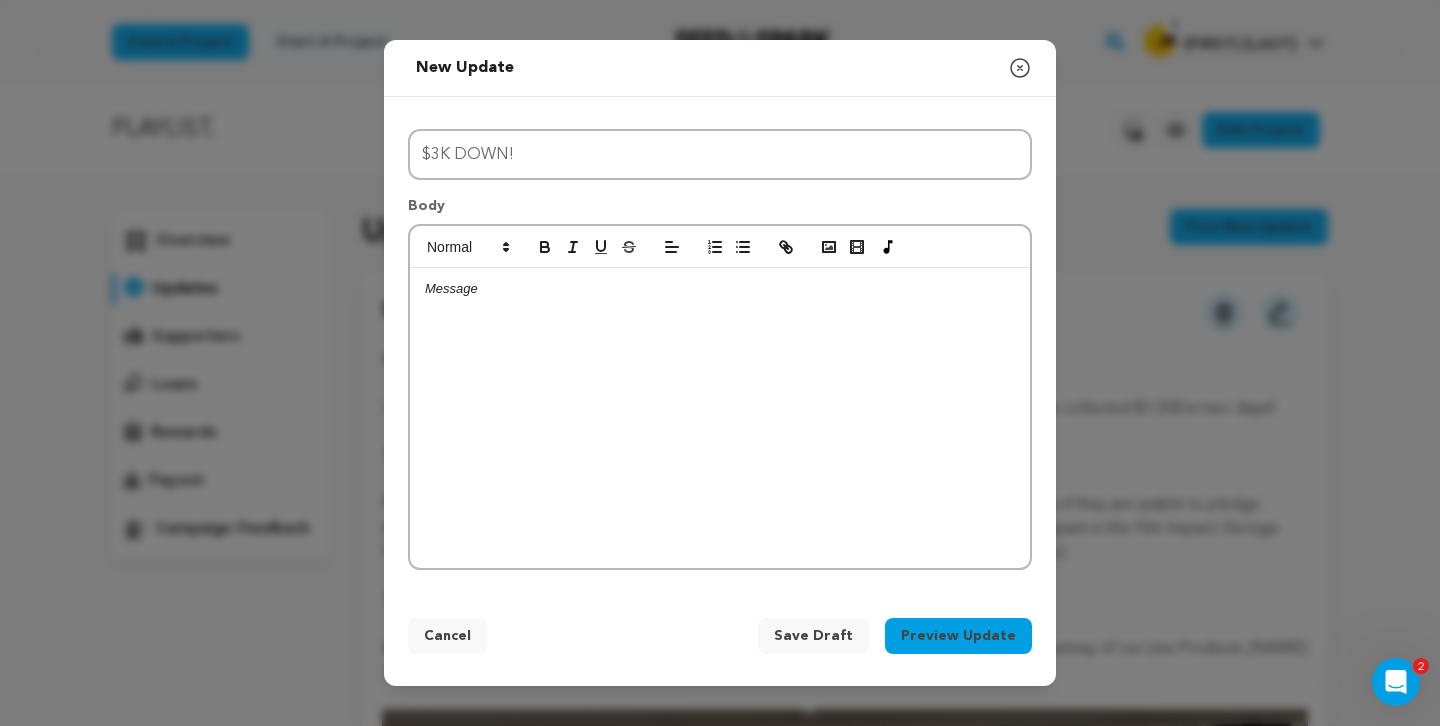 drag, startPoint x: 582, startPoint y: 66, endPoint x: 642, endPoint y: 87, distance: 63.56886 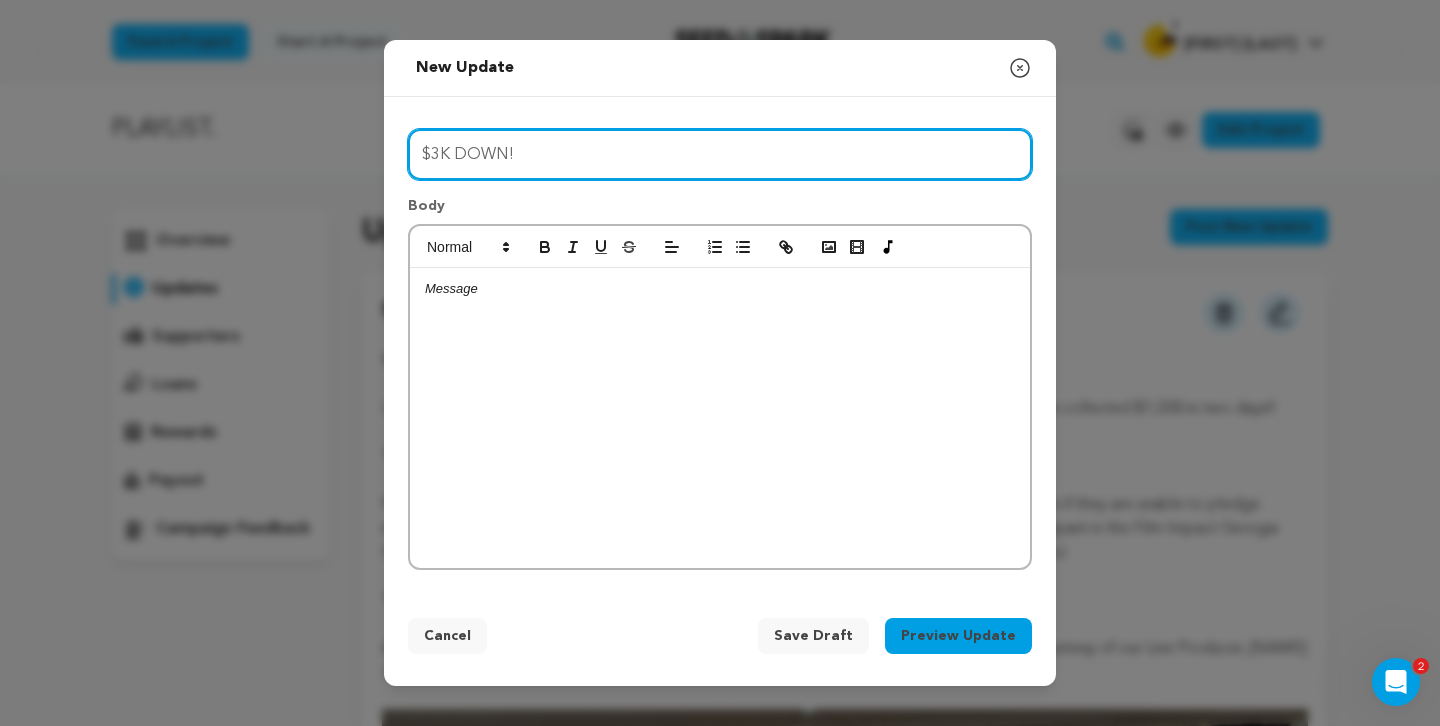 drag, startPoint x: 521, startPoint y: 153, endPoint x: 448, endPoint y: 150, distance: 73.061615 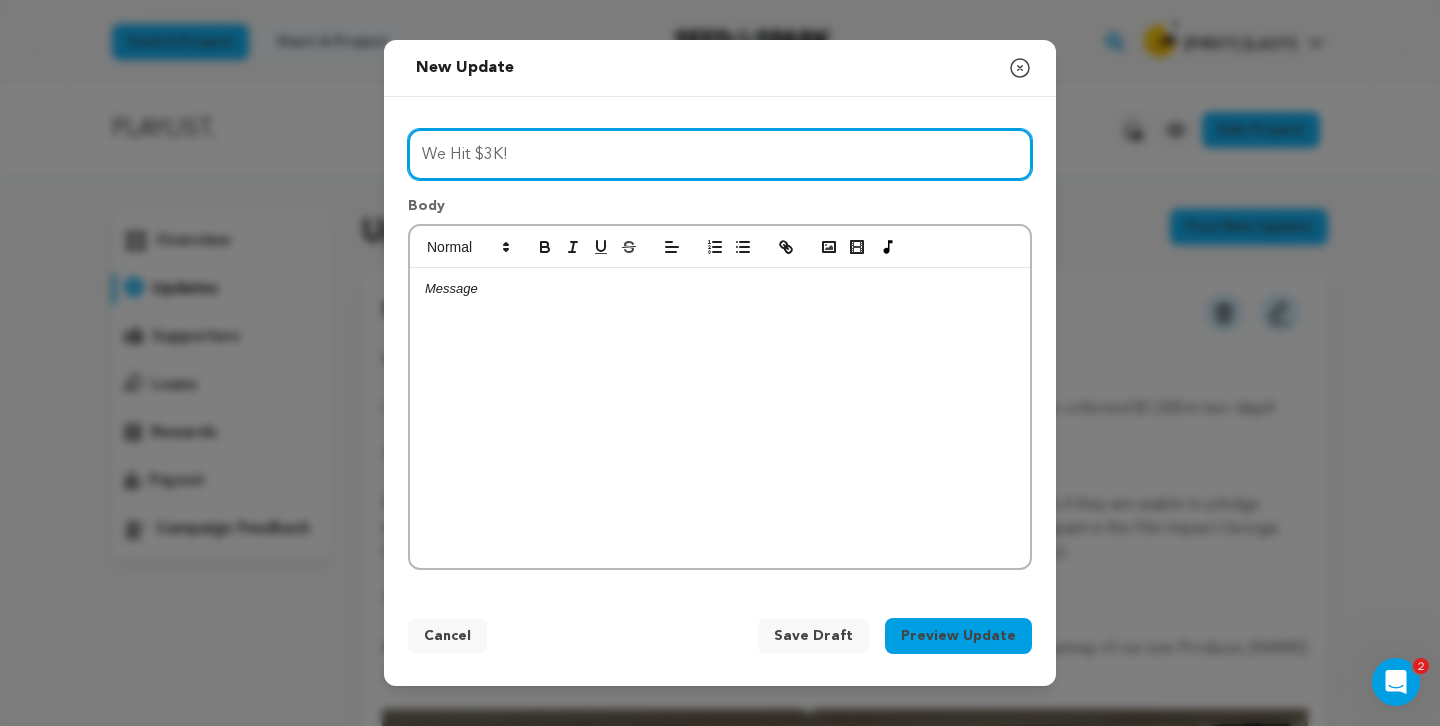 type on "We Hit $3K!" 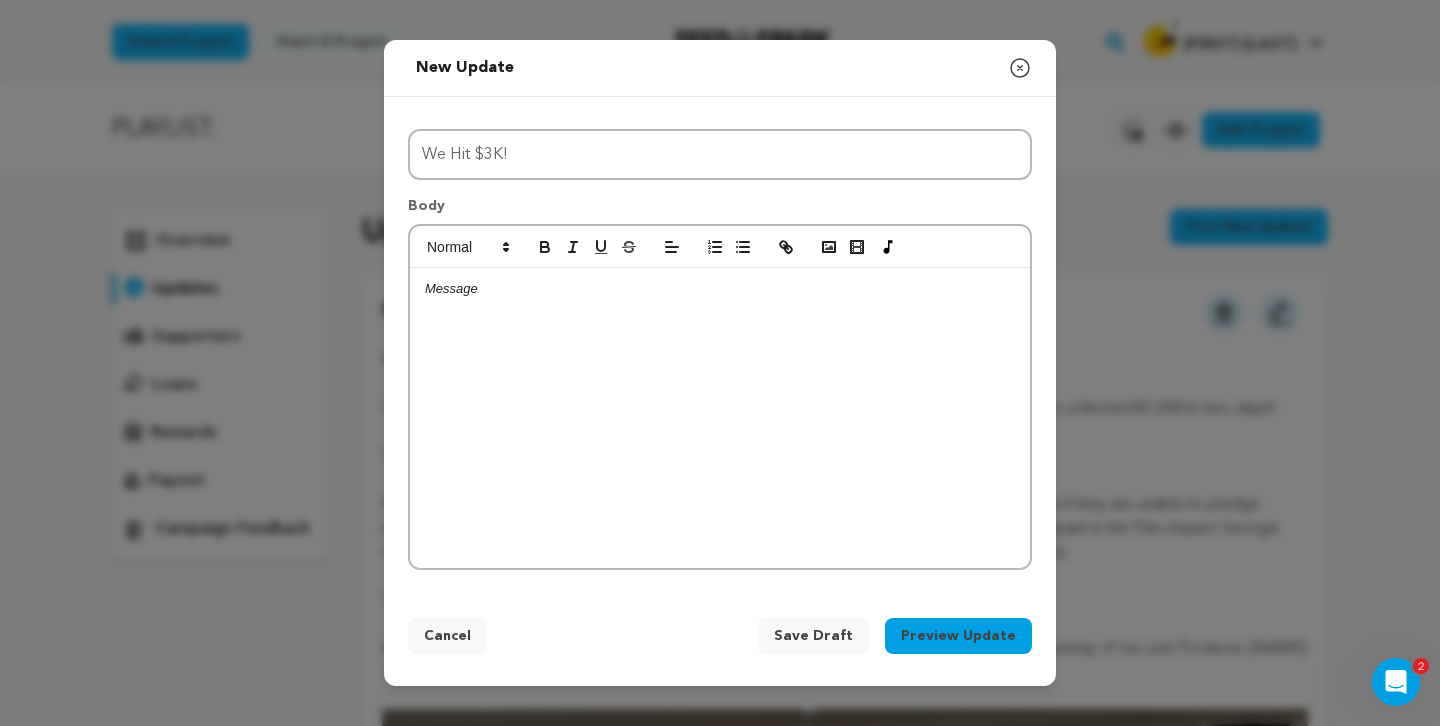 click at bounding box center (720, 418) 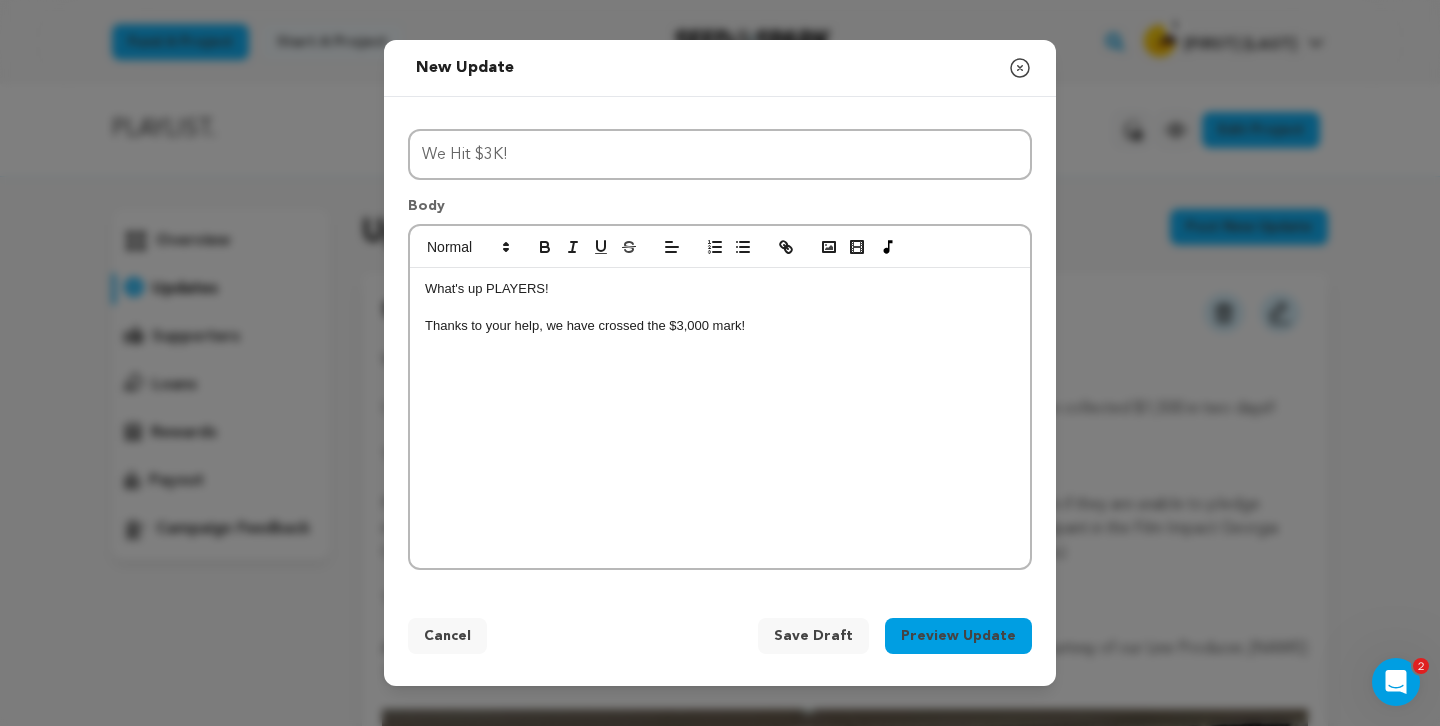 click on "Save Draft" at bounding box center (813, 636) 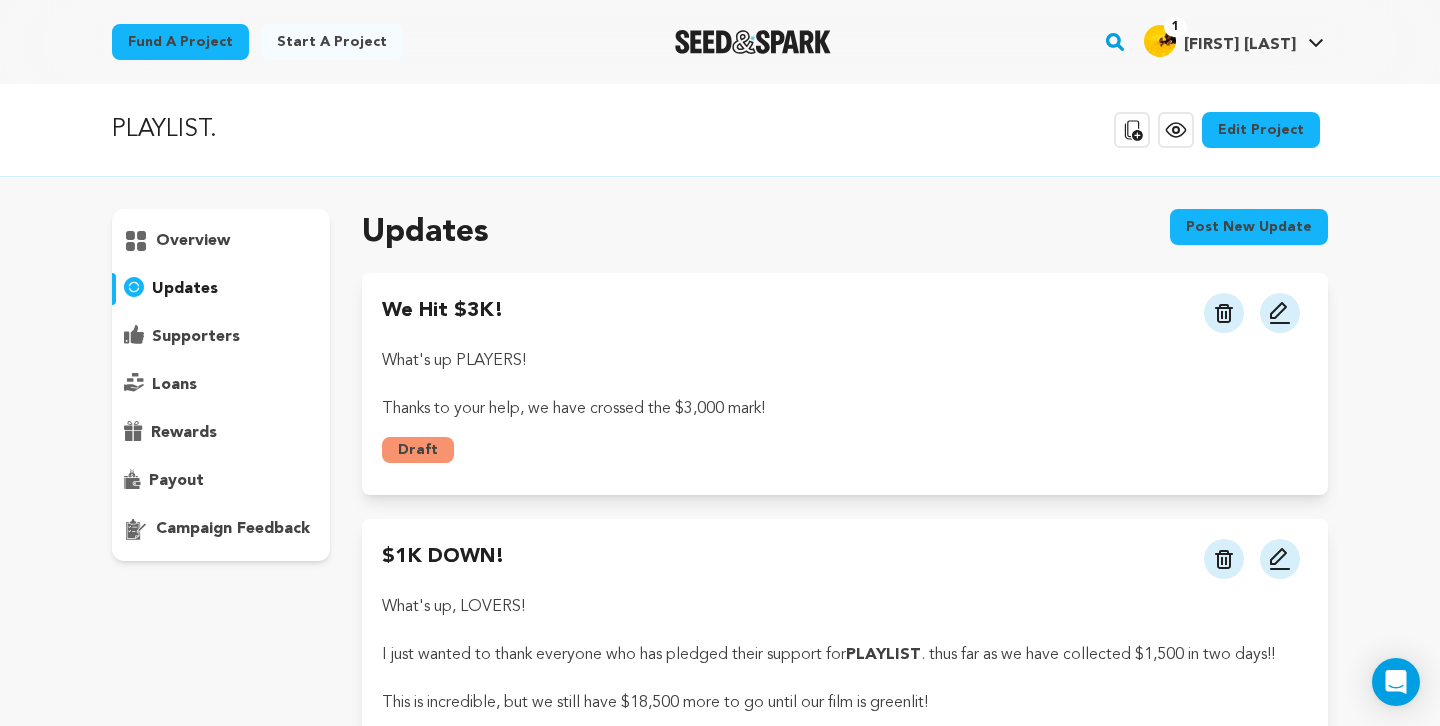 scroll, scrollTop: 0, scrollLeft: 0, axis: both 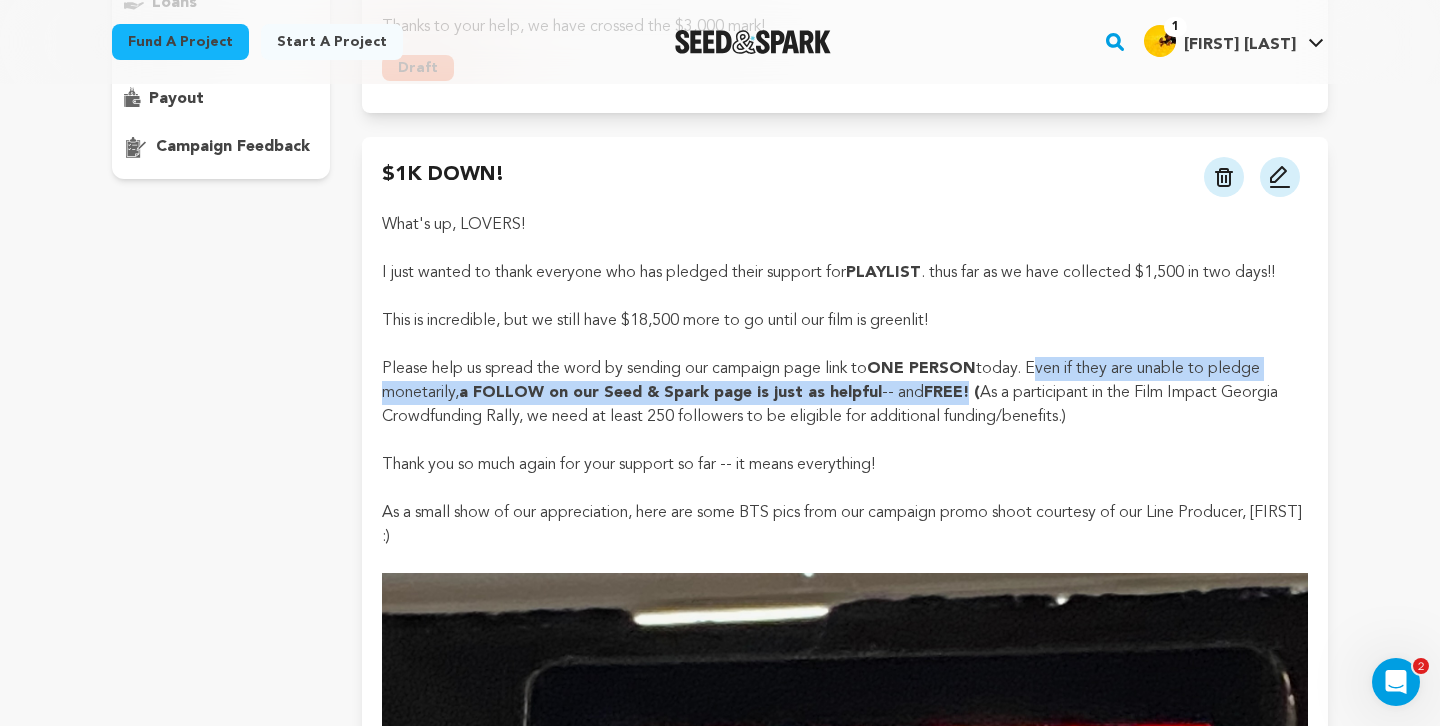 drag, startPoint x: 1046, startPoint y: 366, endPoint x: 972, endPoint y: 395, distance: 79.47956 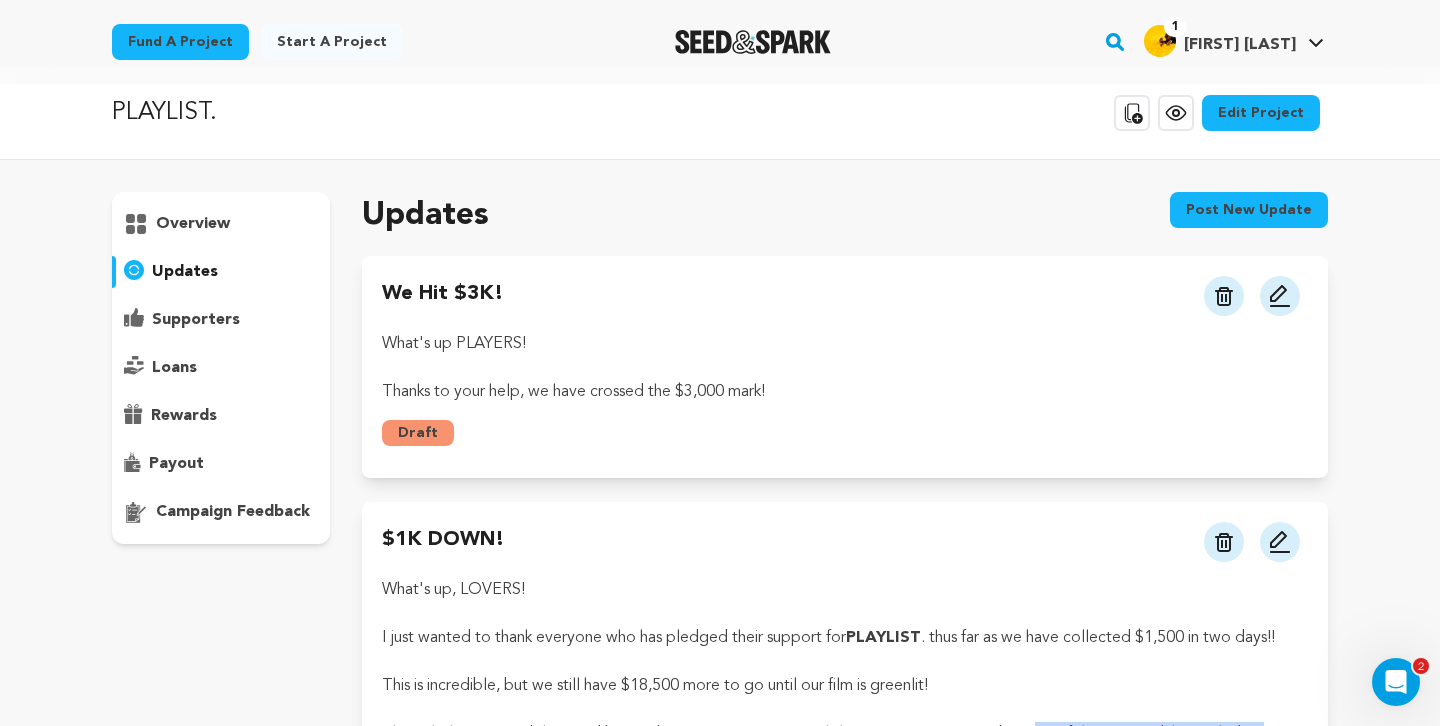 scroll, scrollTop: 1, scrollLeft: 0, axis: vertical 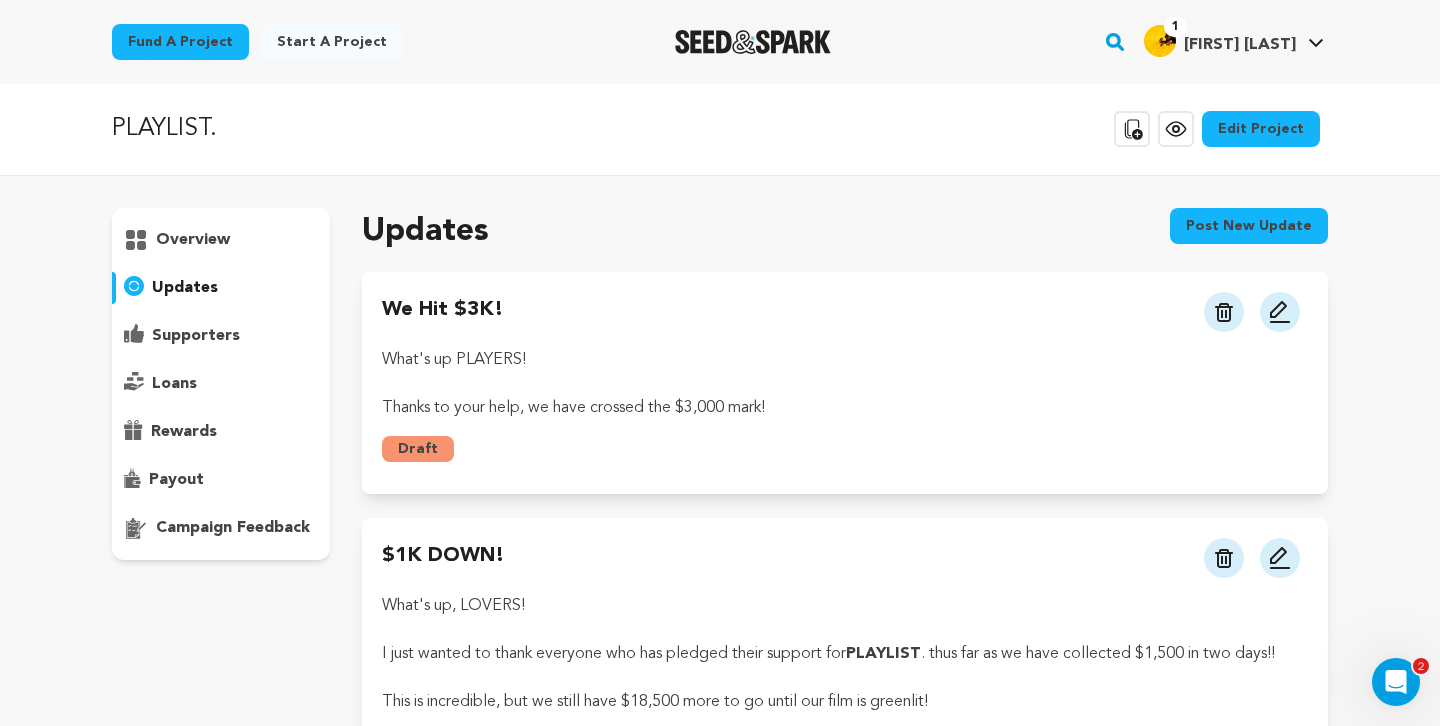 click at bounding box center (1280, 312) 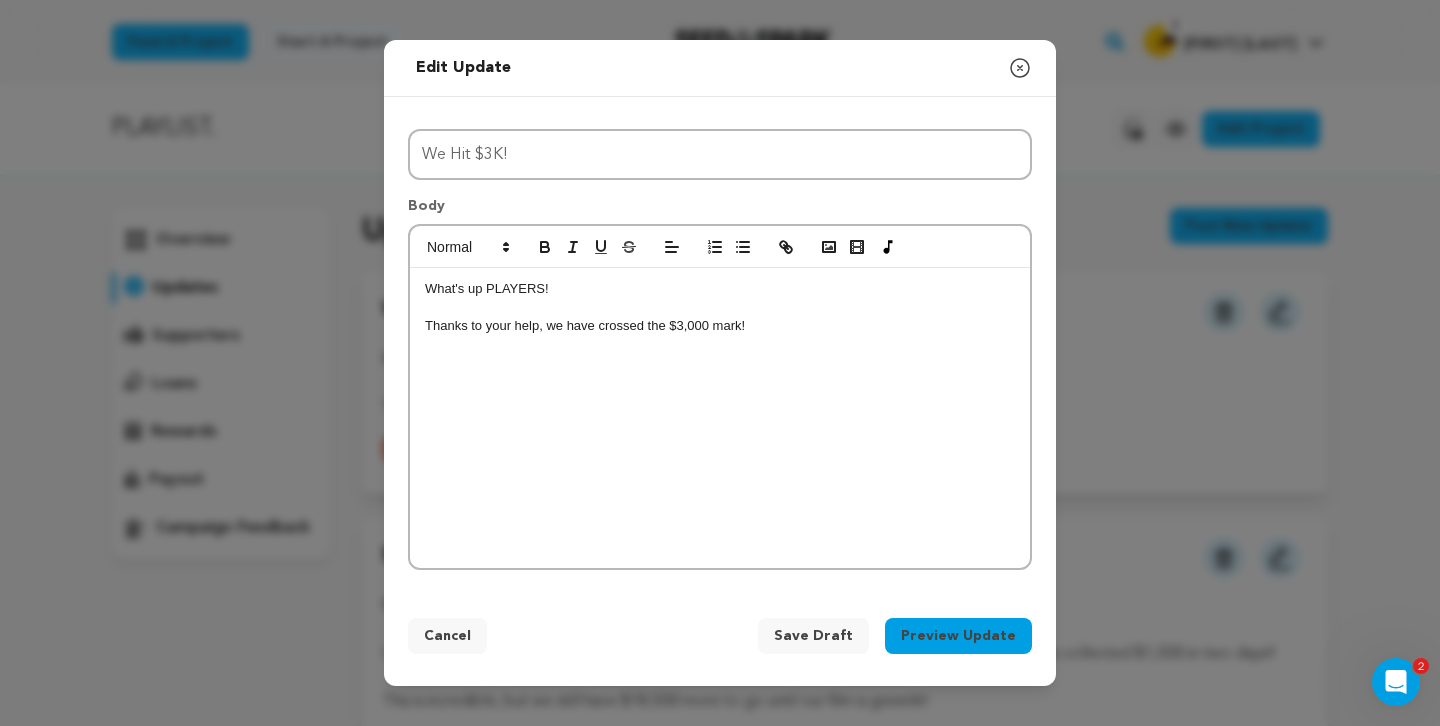 click on "Thanks to your help, we have crossed the $3,000 mark!" at bounding box center (720, 326) 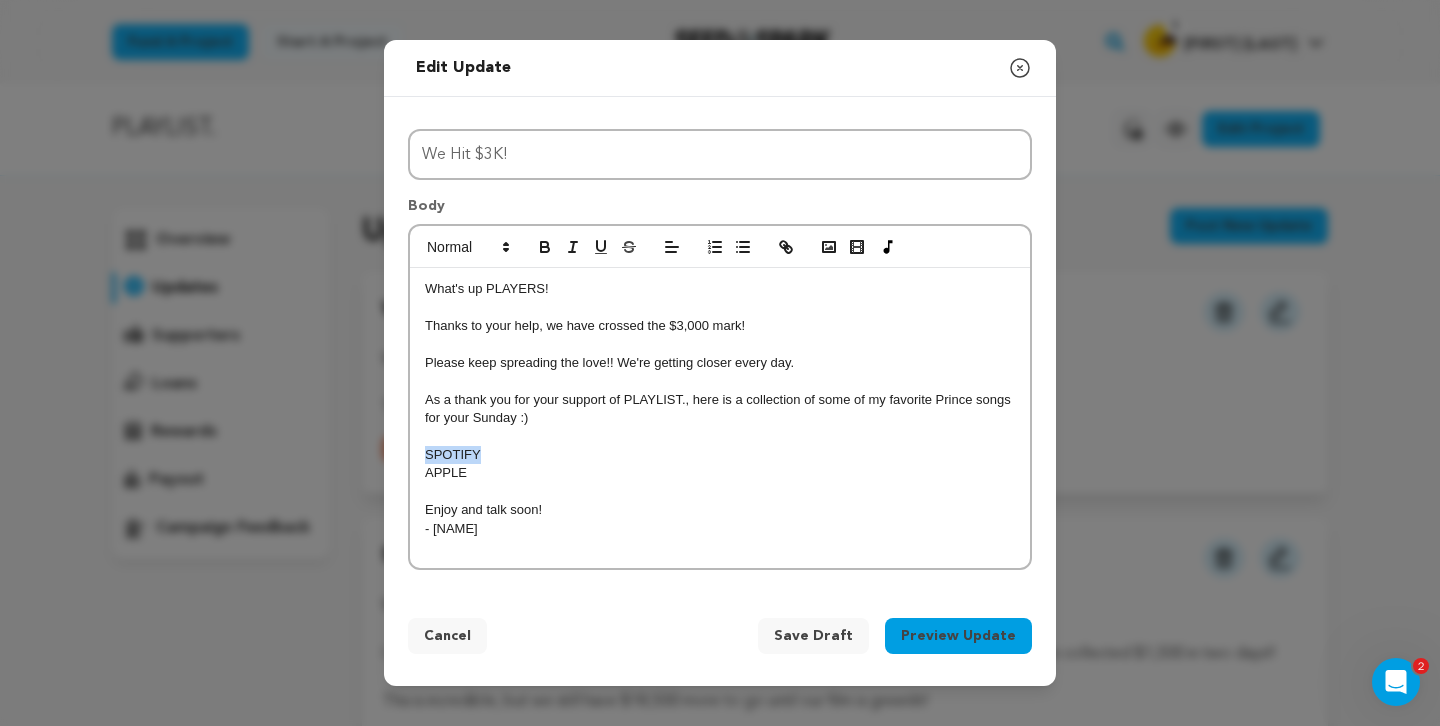 drag, startPoint x: 480, startPoint y: 456, endPoint x: 425, endPoint y: 458, distance: 55.03635 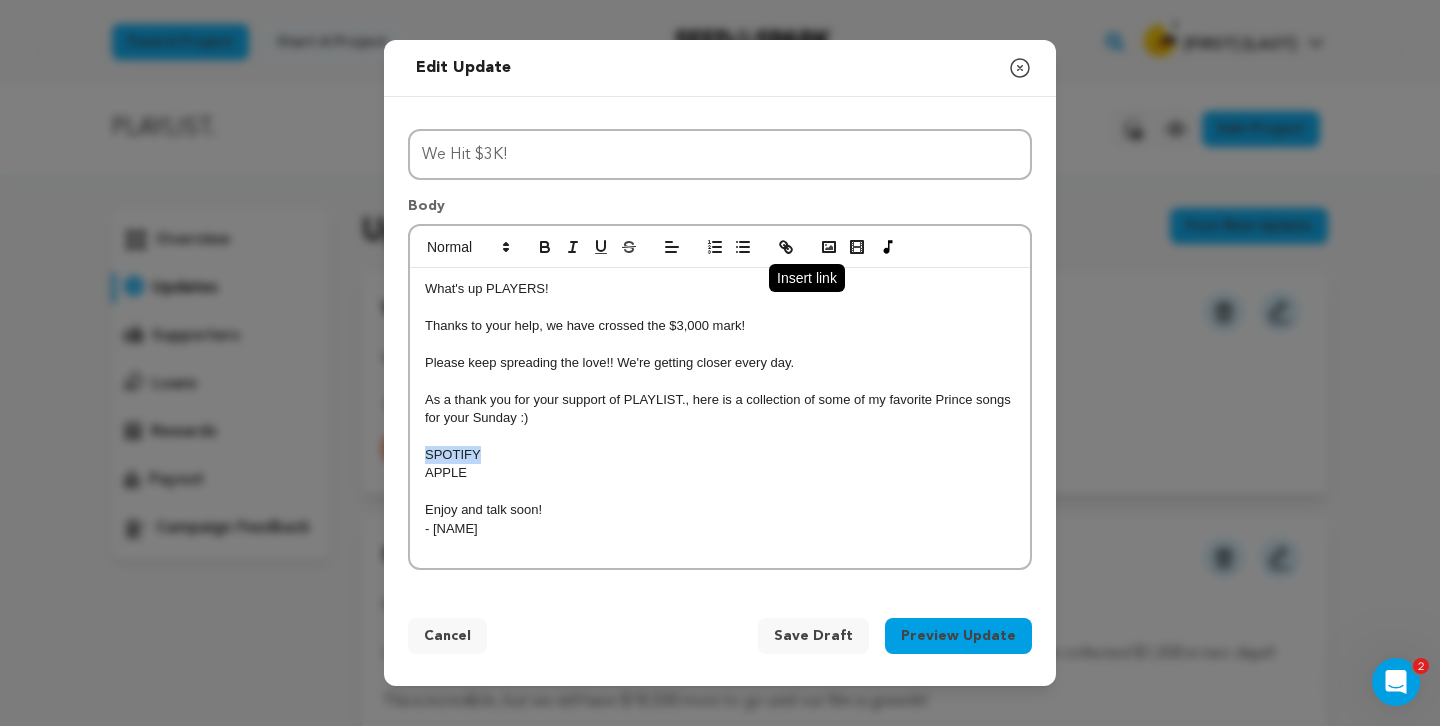 click at bounding box center (786, 247) 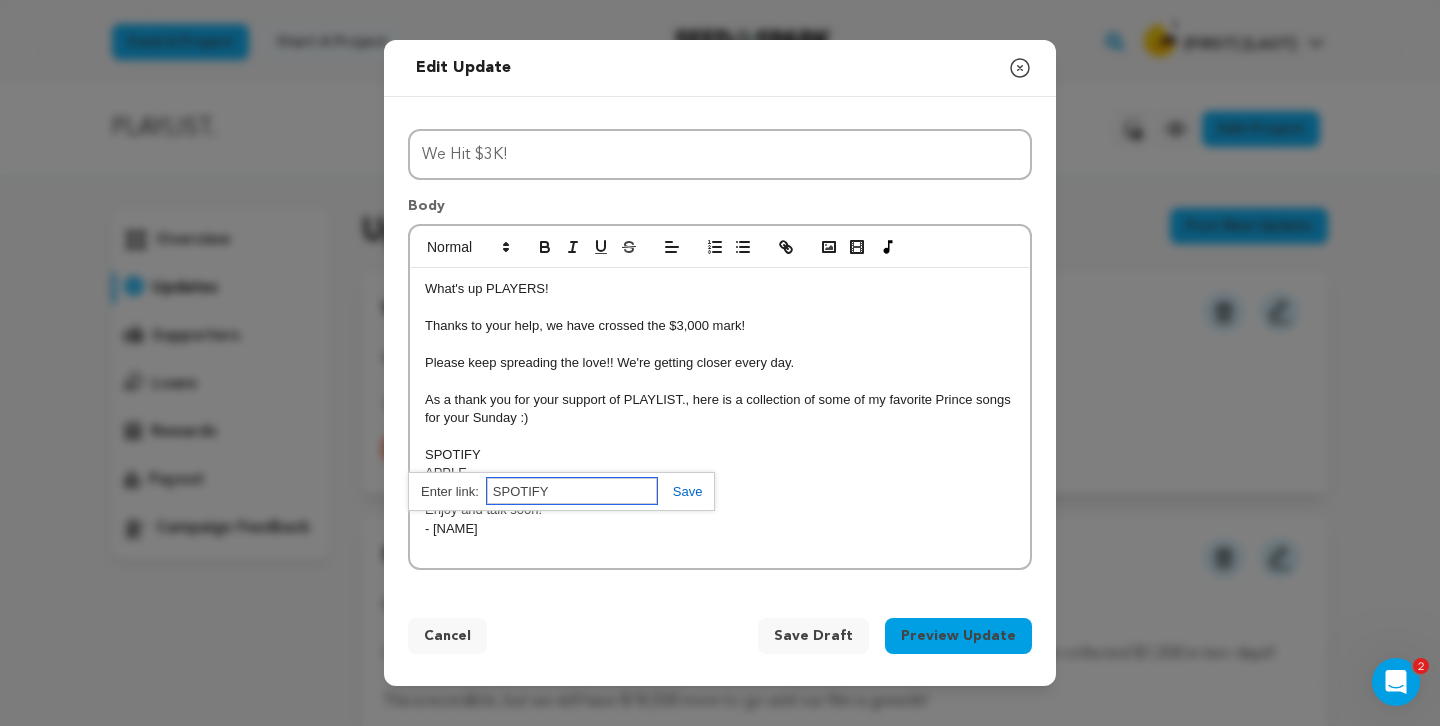 paste on "Even if they are unable to pledge monetarily, a FOLLOW on our Seed & Spark page is just as helpful -- and FREE!" 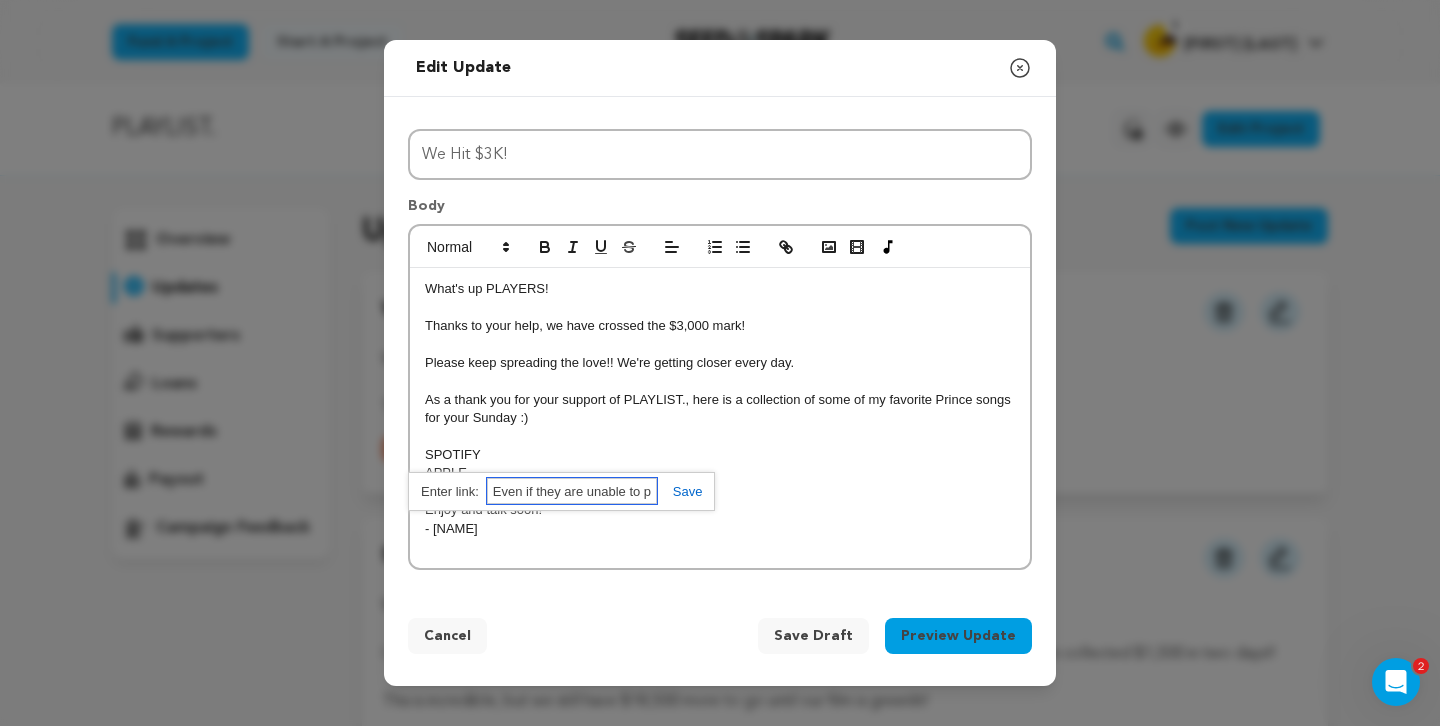 scroll, scrollTop: 0, scrollLeft: 500, axis: horizontal 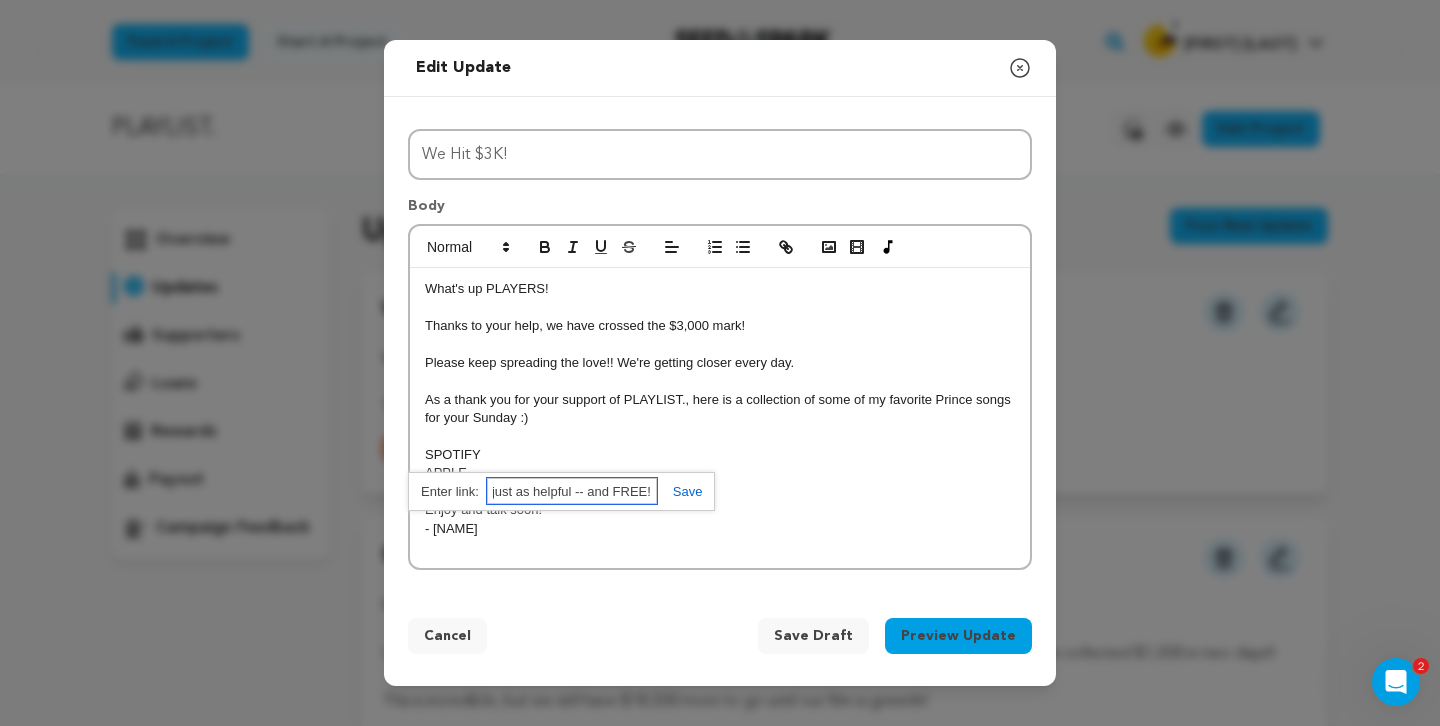 click on "Even if they are unable to pledge monetarily, a FOLLOW on our Seed & Spark page is just as helpful -- and FREE!" at bounding box center (572, 491) 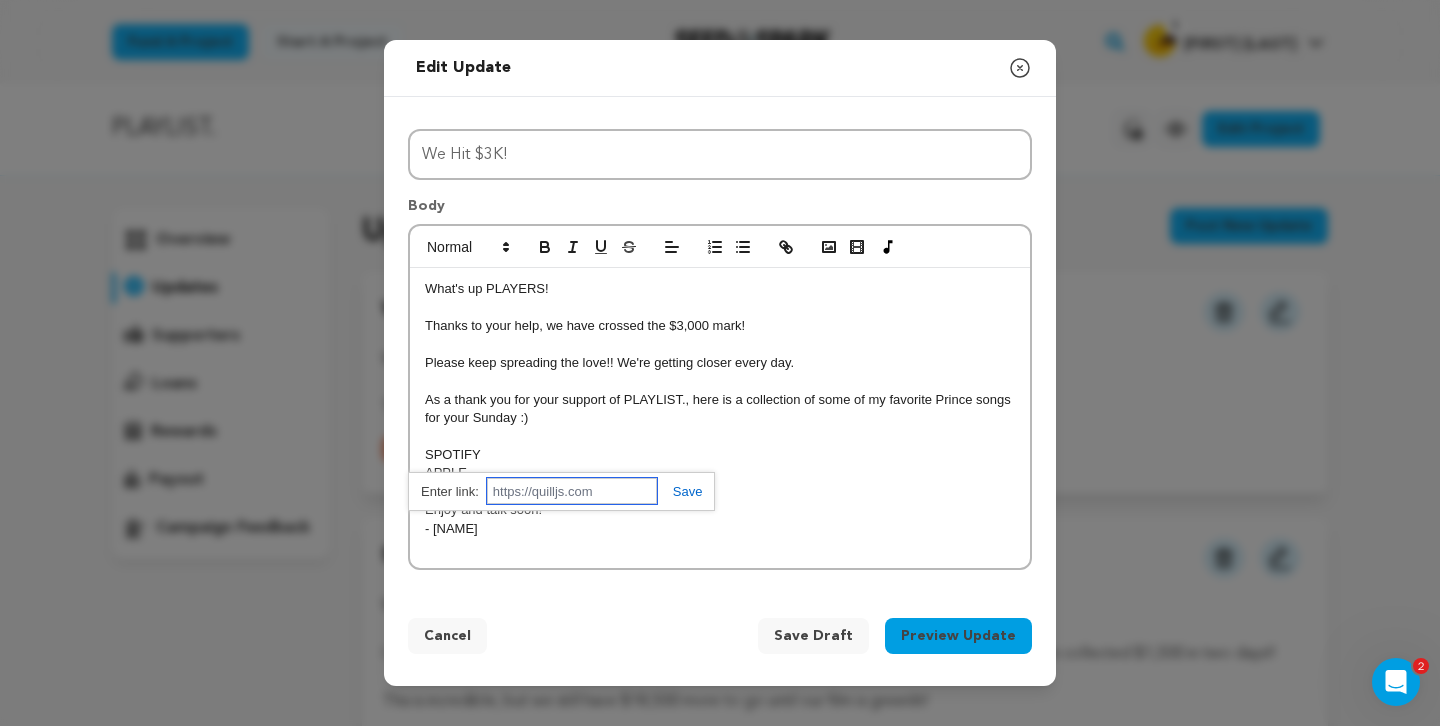 scroll, scrollTop: 0, scrollLeft: 0, axis: both 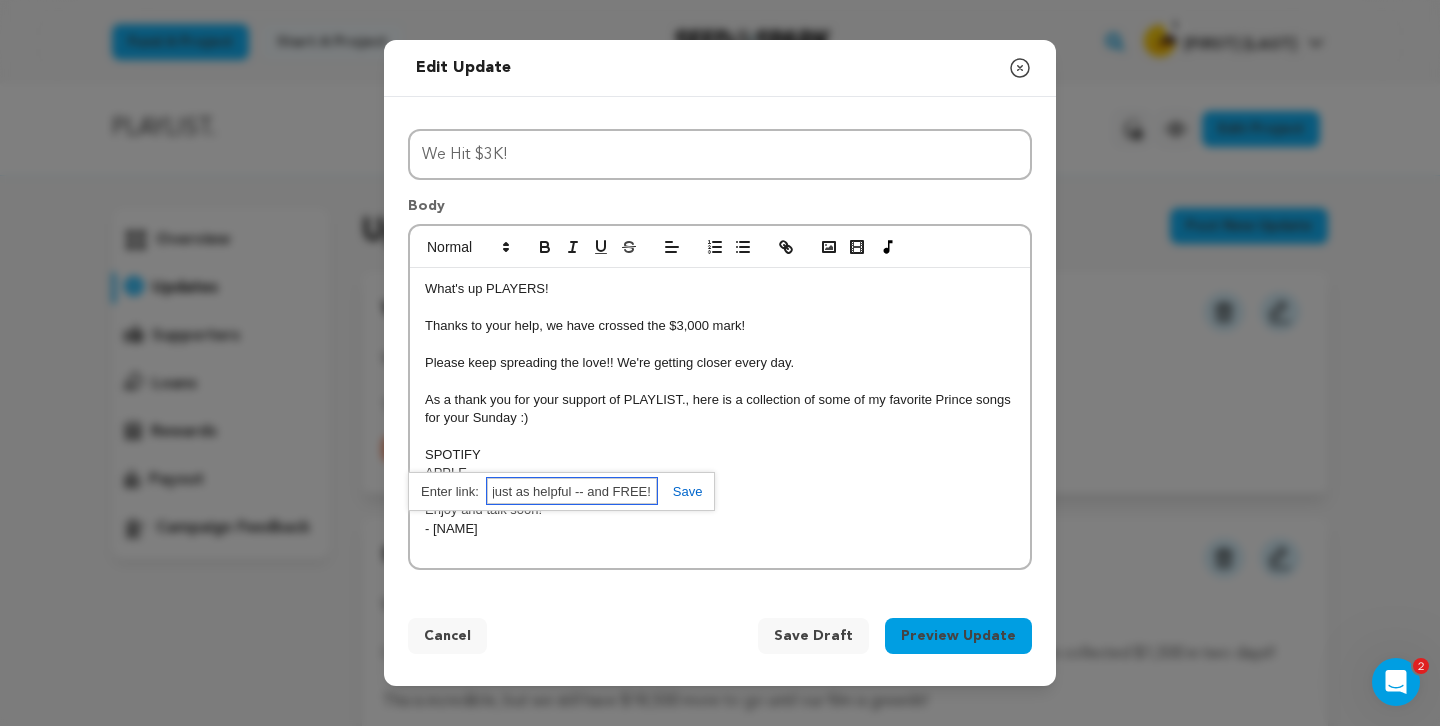 click on "Even if they are unable to pledge monetarily, a FOLLOW on our Seed & Spark page is just as helpful -- and FREE!" at bounding box center (572, 491) 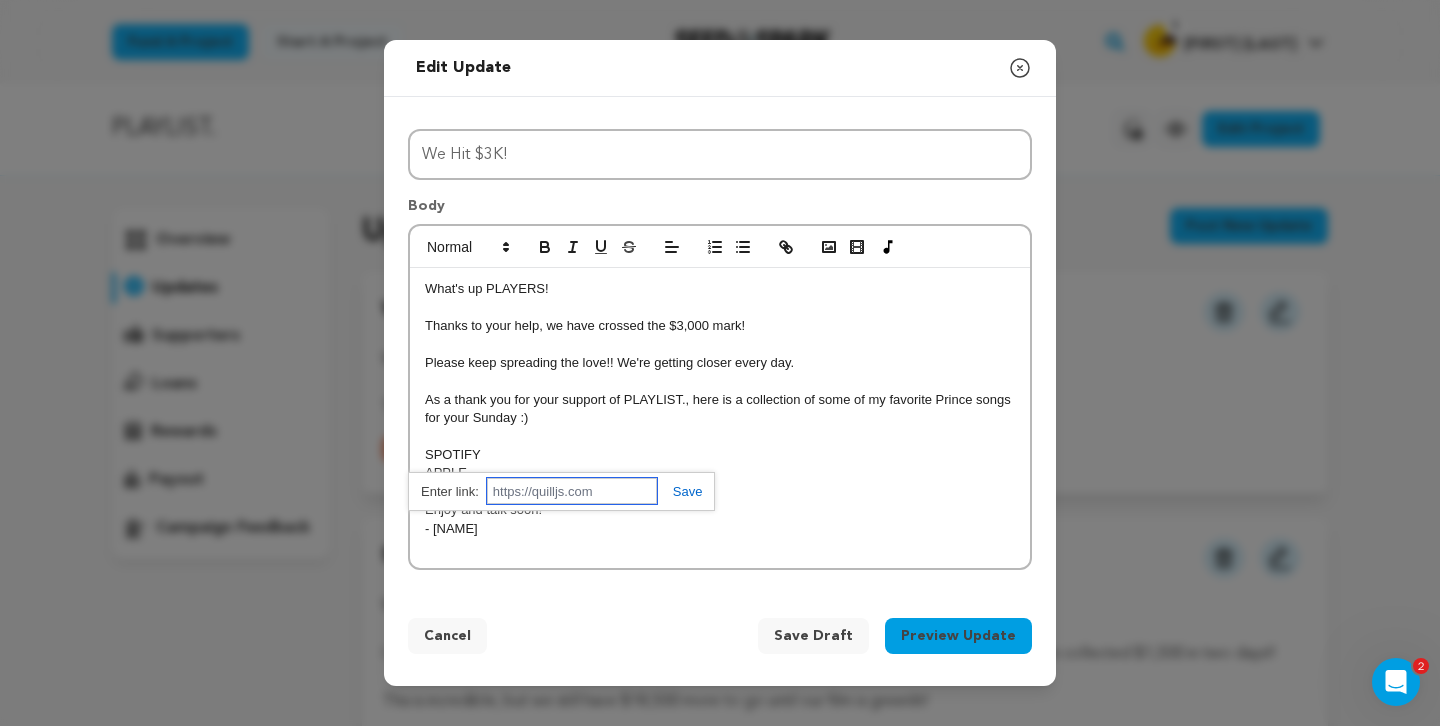 scroll, scrollTop: 0, scrollLeft: 0, axis: both 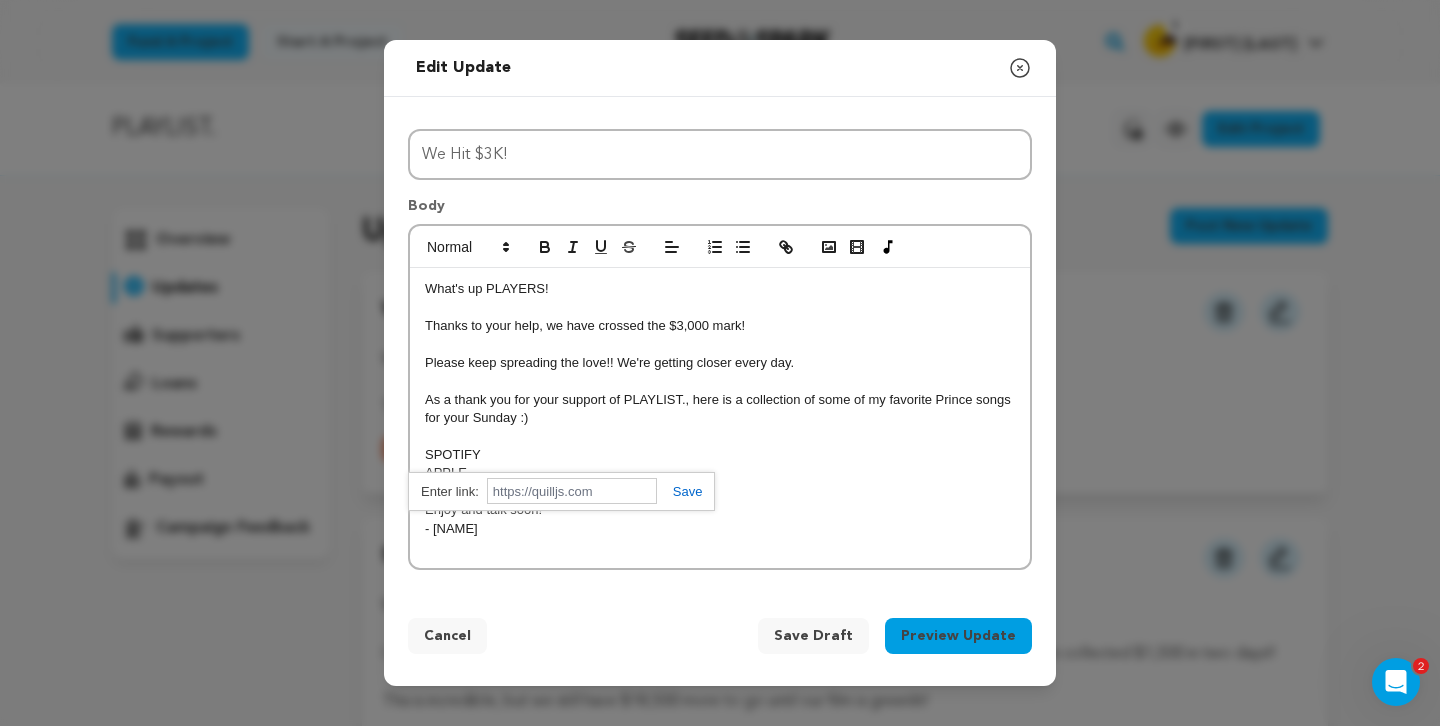 click on "What's up PLAYERS! Thanks to your help, we have crossed the $3,000 mark! Please keep spreading the love!! We're getting closer every day. As a thank you for your support of PLAYLIST., here is a collection of some of my favorite Prince songs for your Sunday :) SPOTIFY APPLE Enjoy and talk soon! - Taryn" at bounding box center [720, 418] 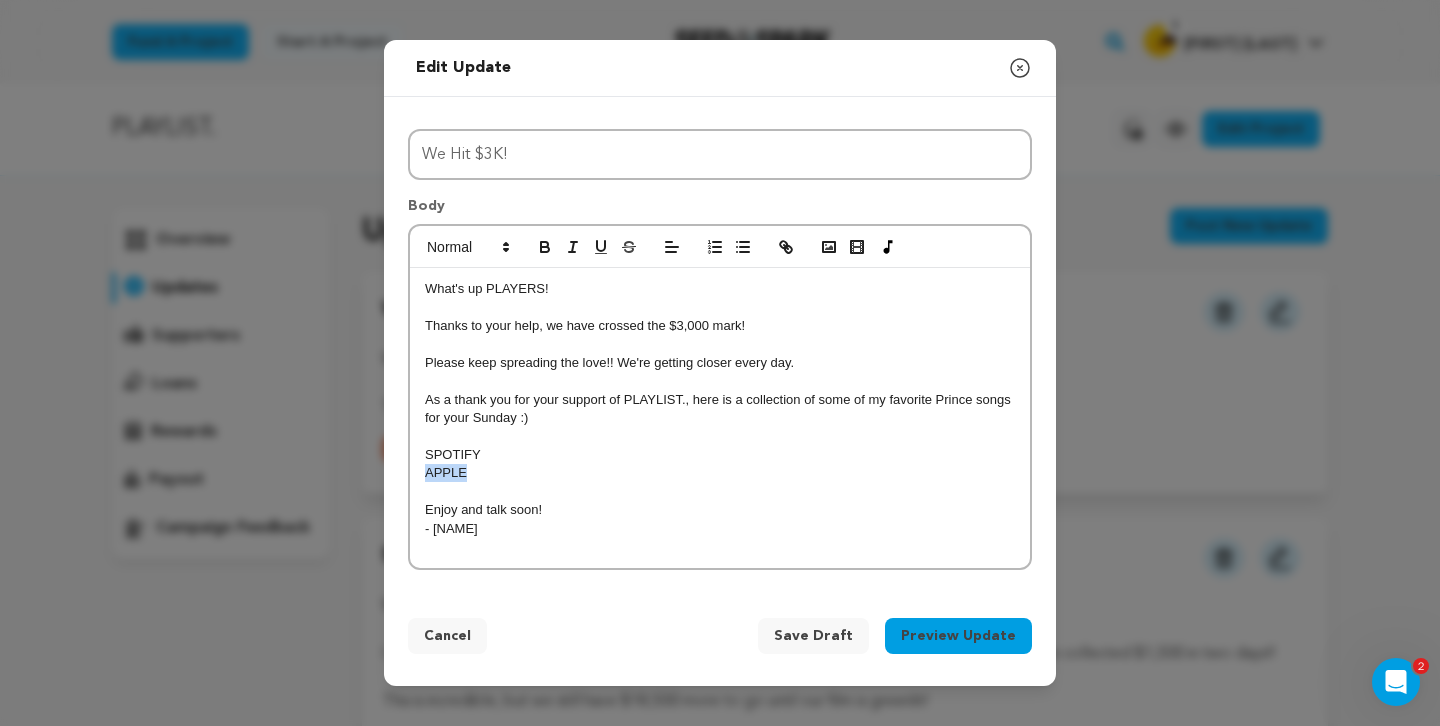 drag, startPoint x: 465, startPoint y: 472, endPoint x: 425, endPoint y: 472, distance: 40 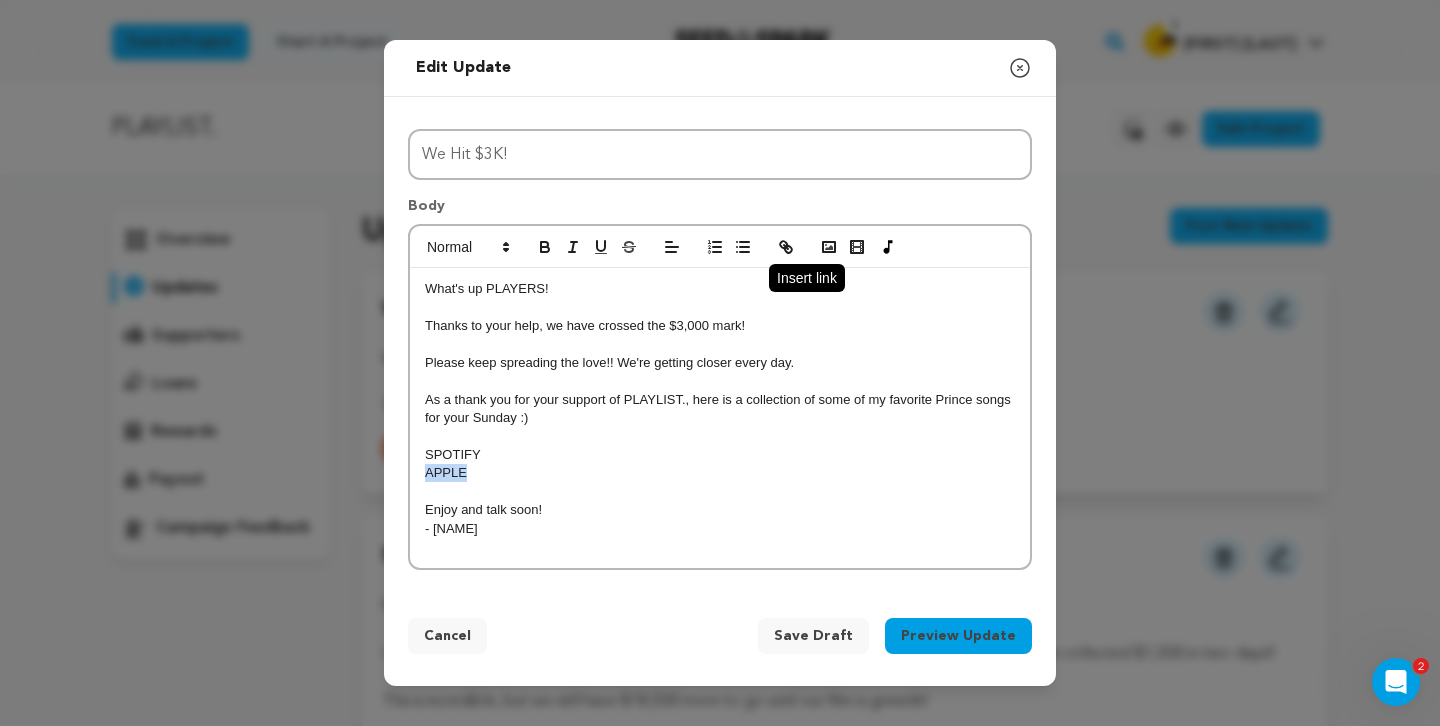 click 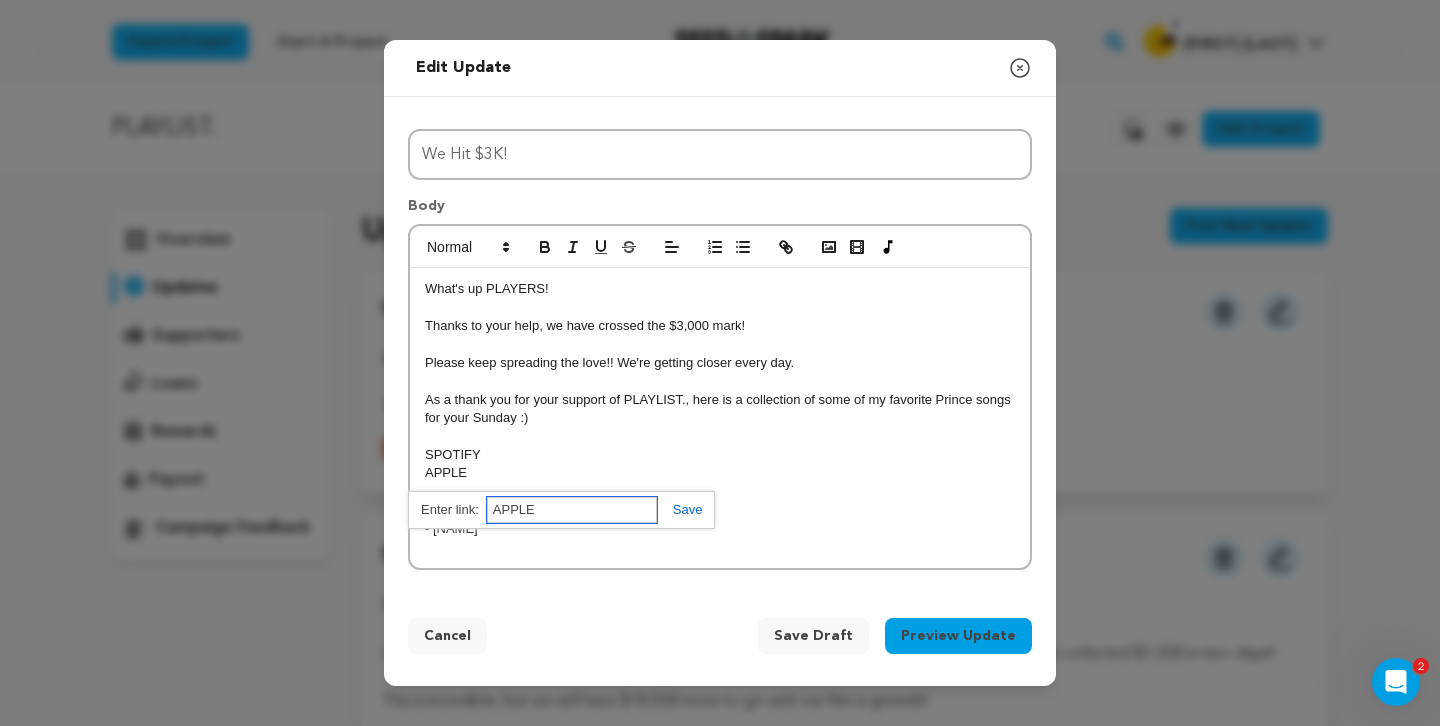 paste 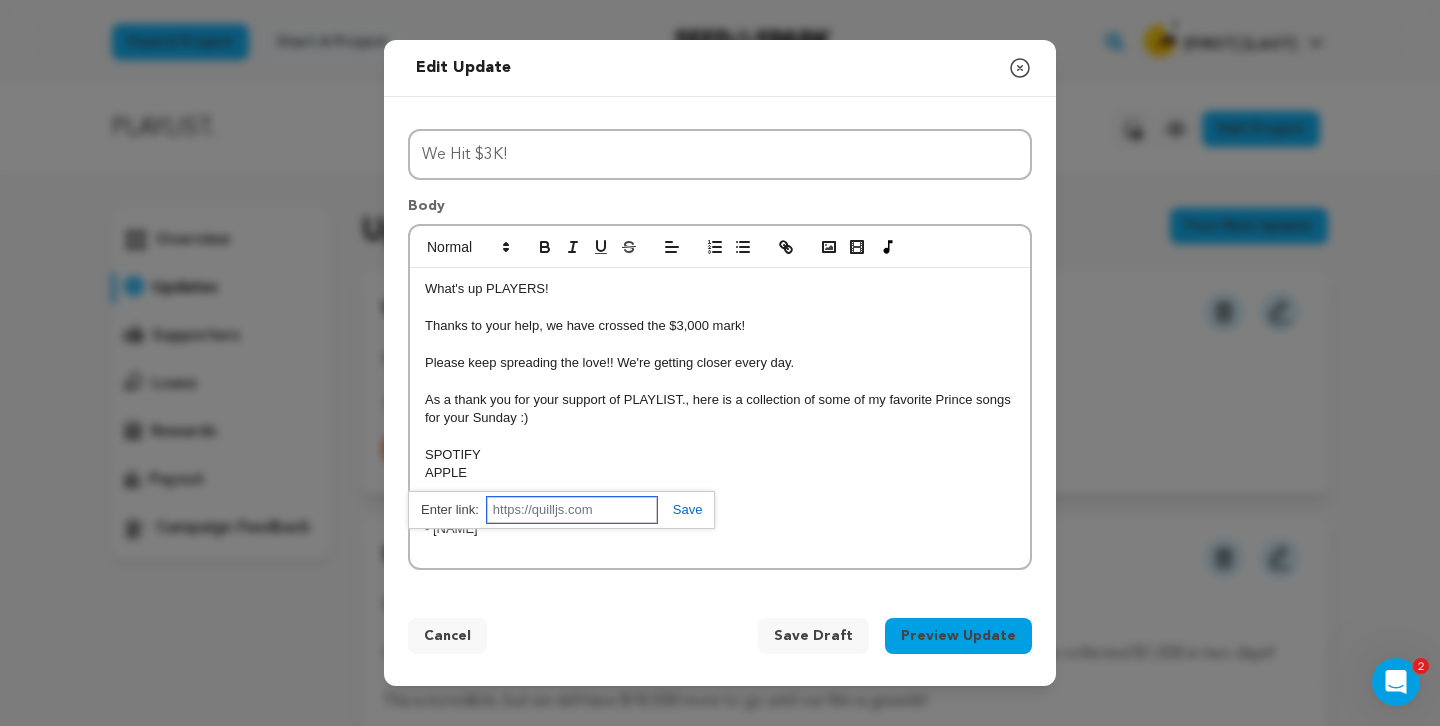paste 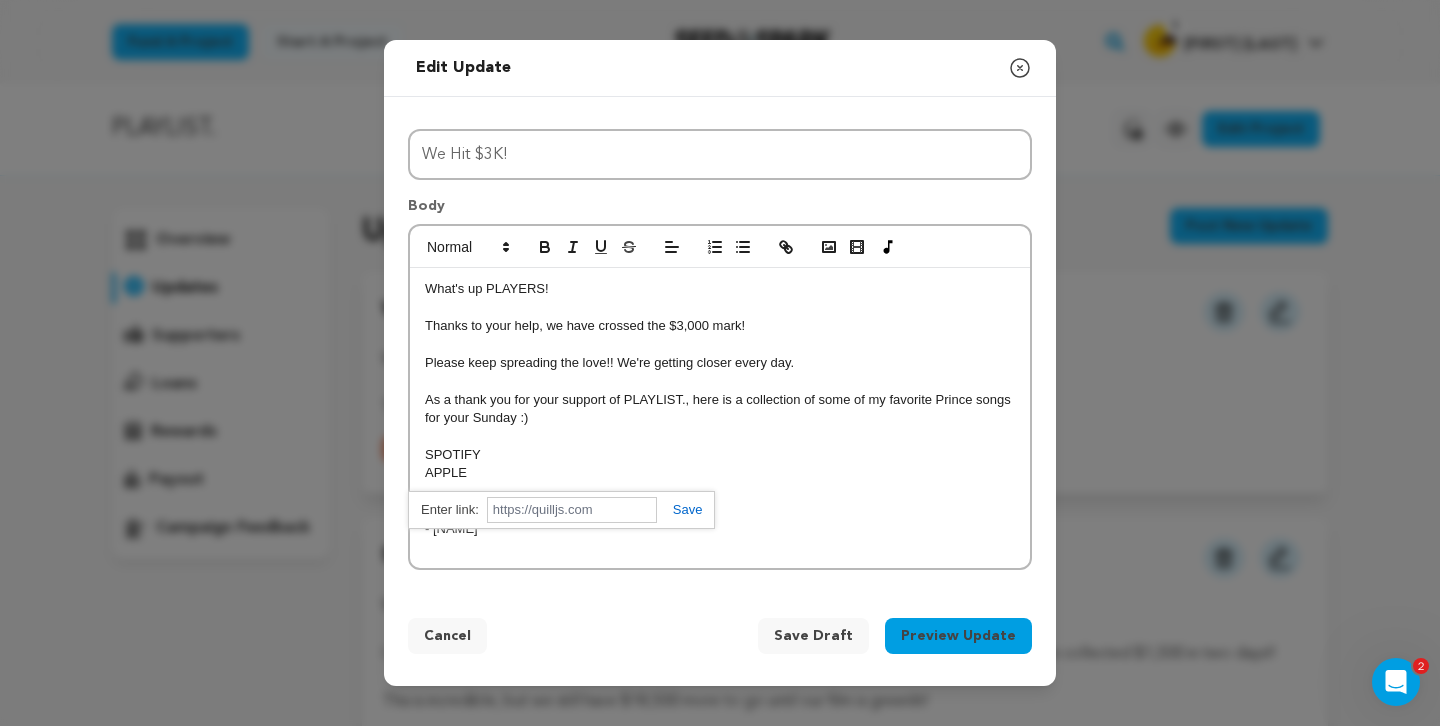 click at bounding box center (720, 436) 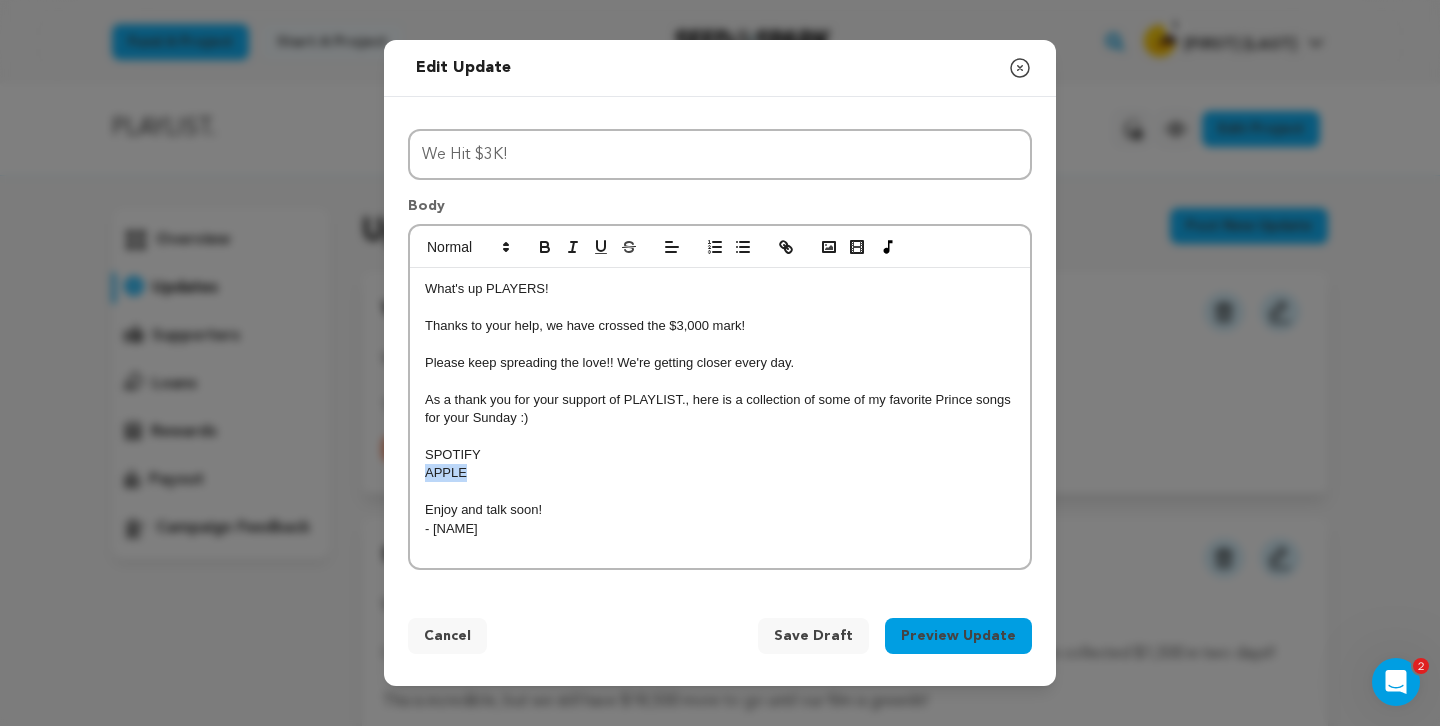 drag, startPoint x: 473, startPoint y: 470, endPoint x: 410, endPoint y: 470, distance: 63 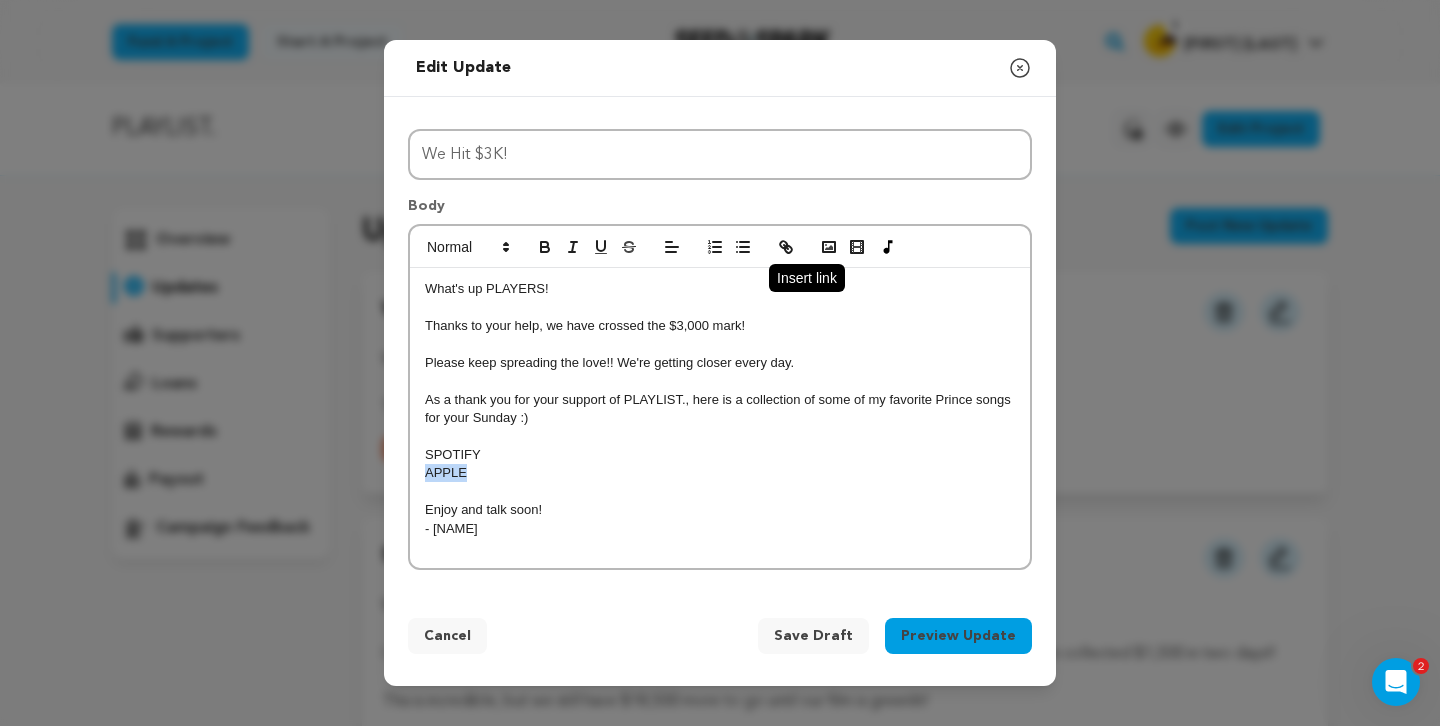 click 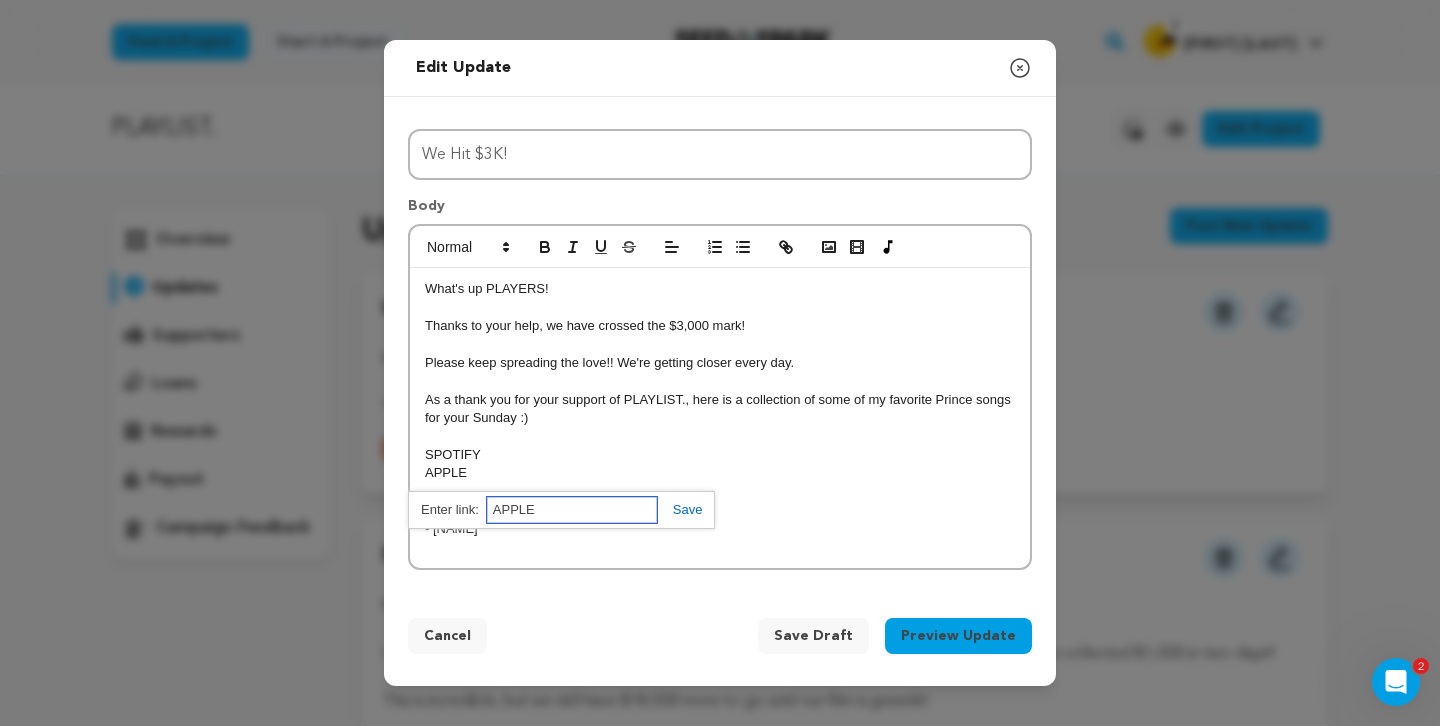 paste 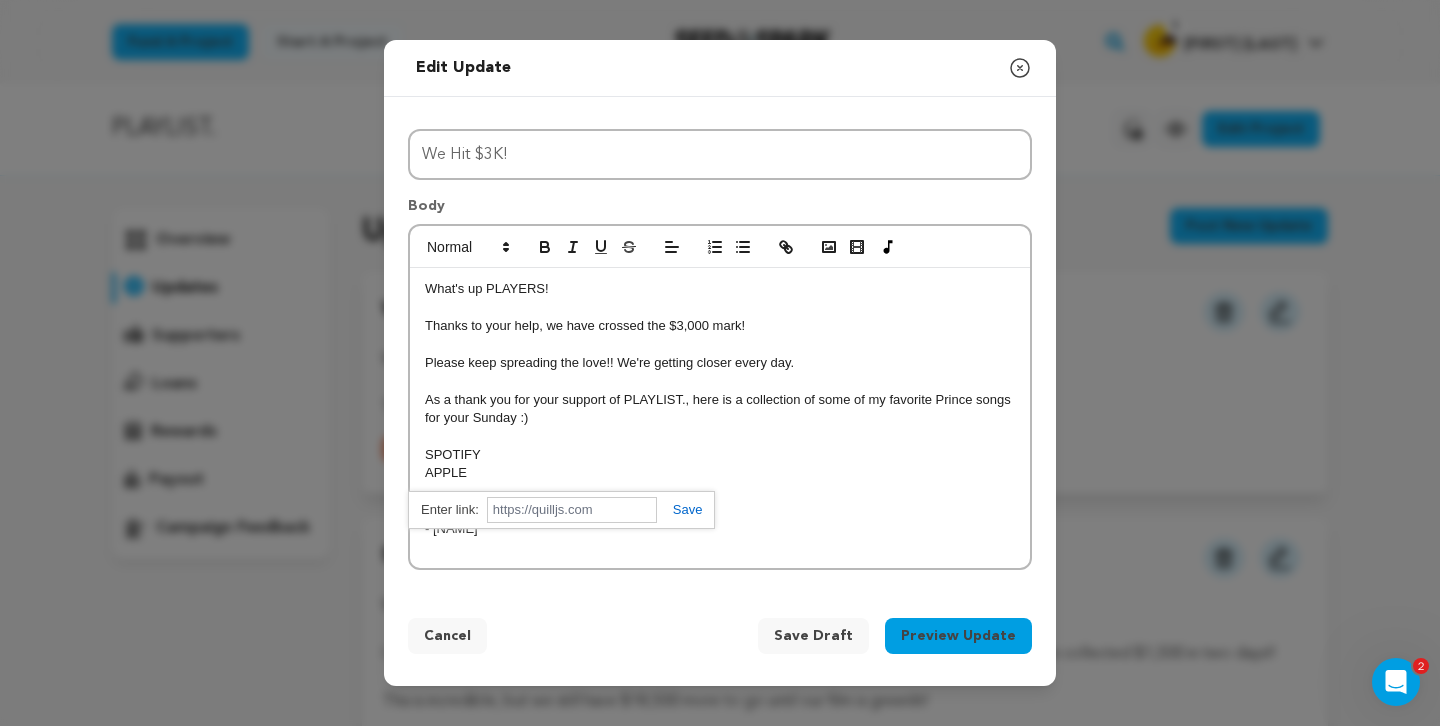 click on "SPOTIFY" at bounding box center [720, 455] 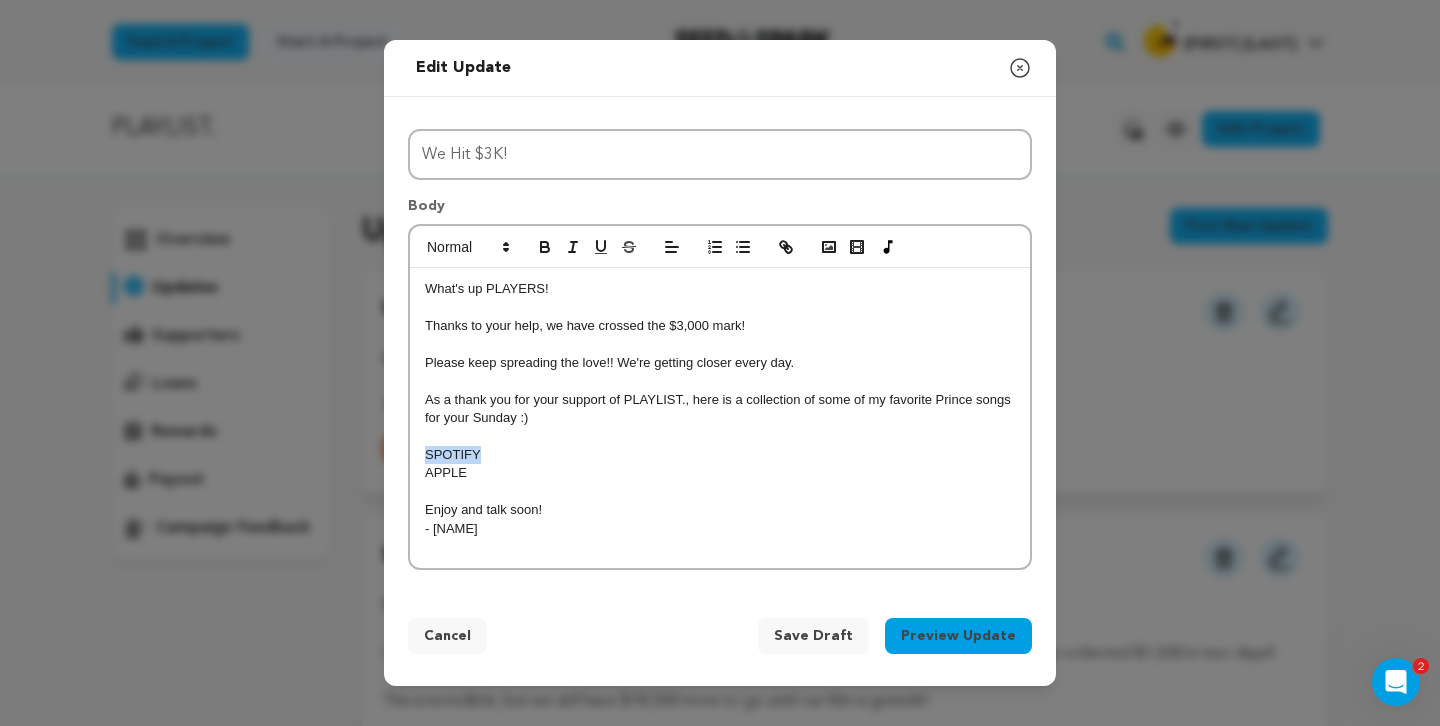 drag, startPoint x: 479, startPoint y: 455, endPoint x: 425, endPoint y: 453, distance: 54.037025 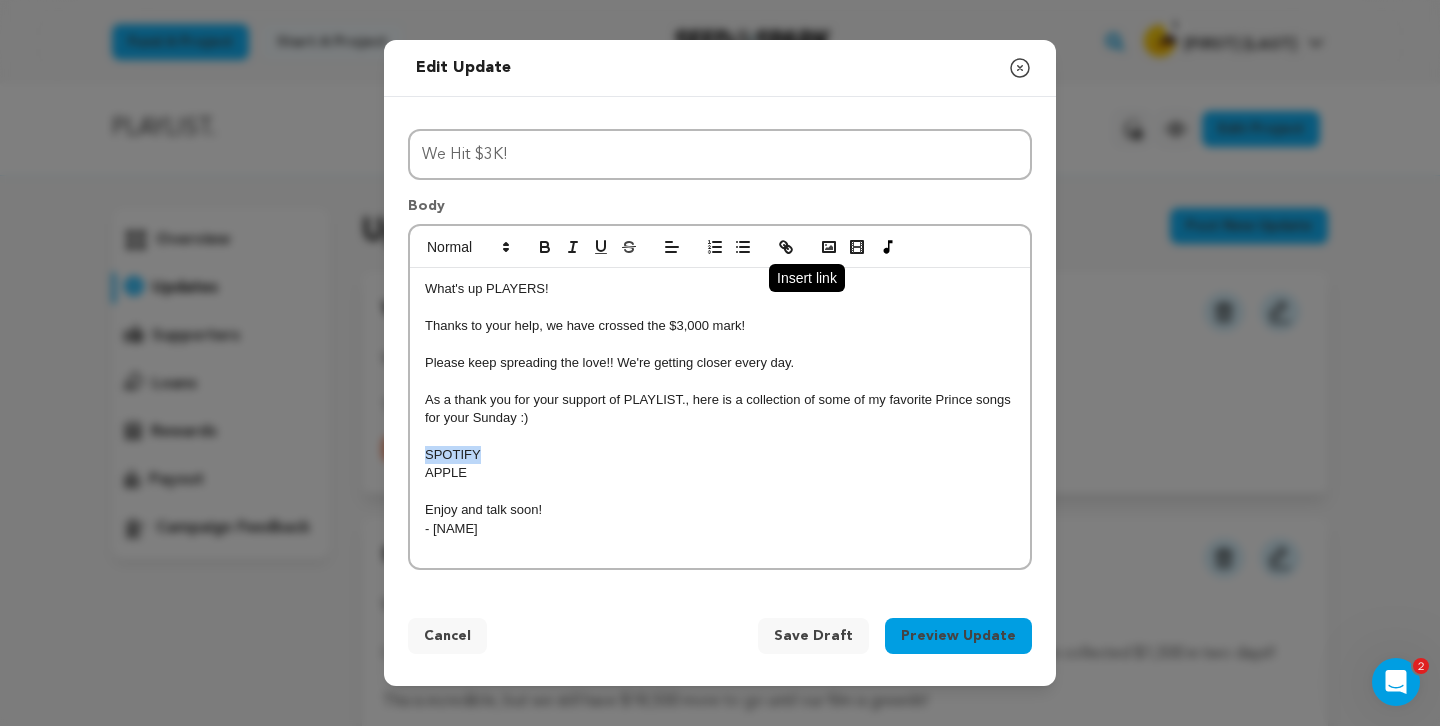 click 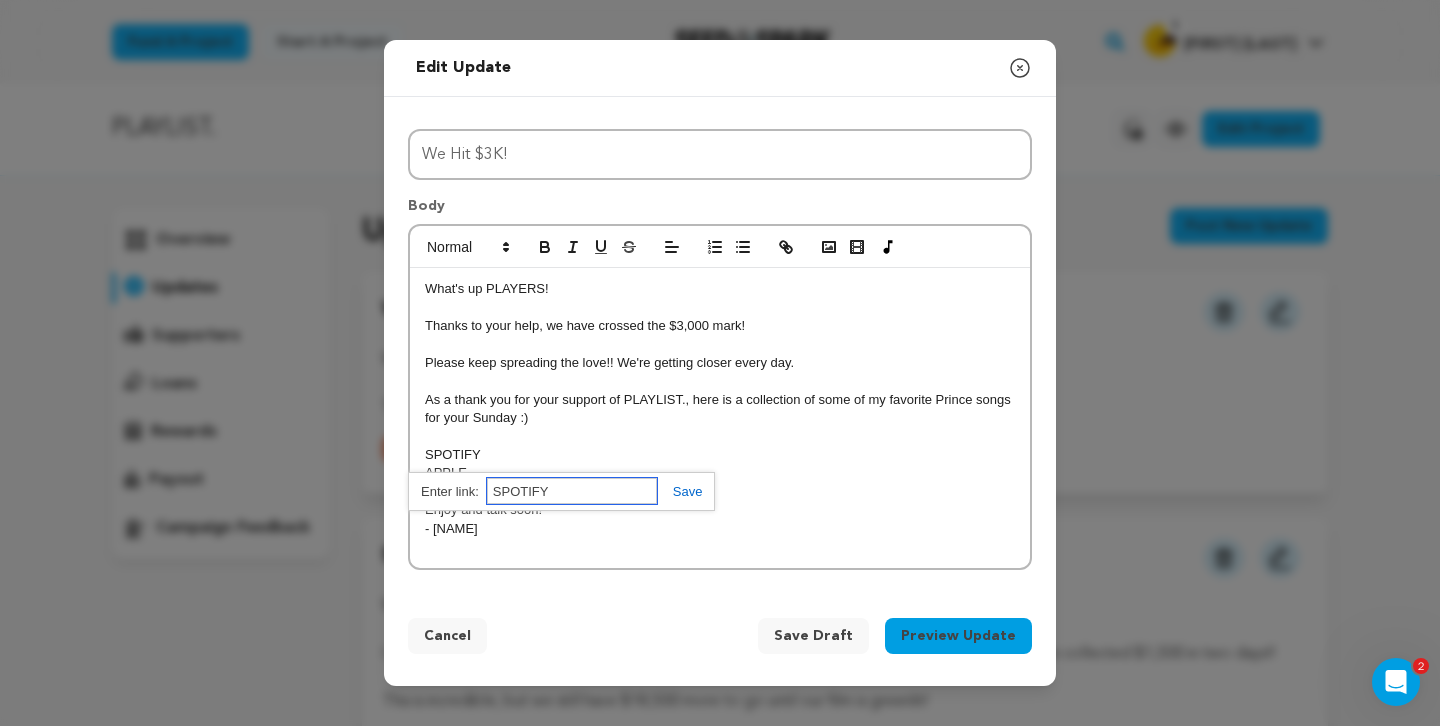 paste on "https://open.spotify.com/playlist/12JGZtQnSnS7x1Wfr2Kjo2?si=e471397a4b5a4acd&pt=1acbe8564840e116ca5f2ea832709142" 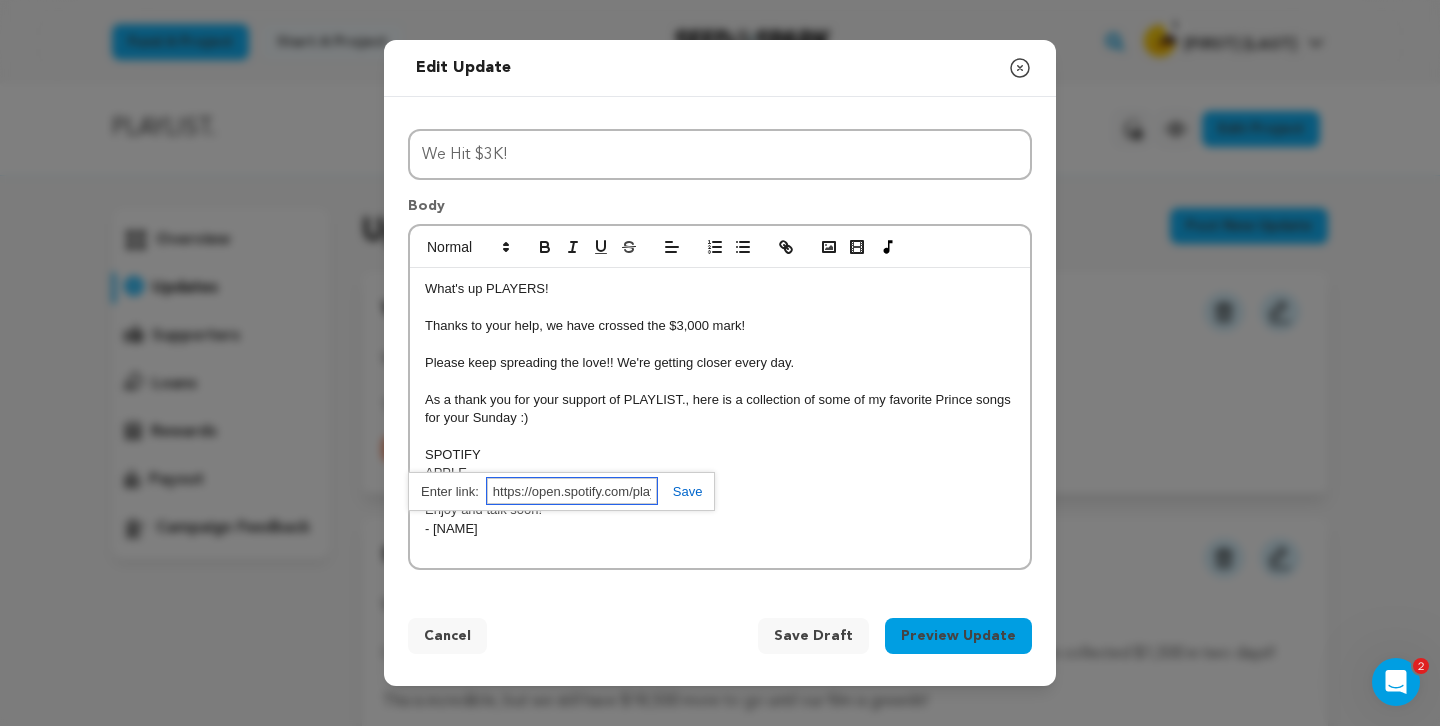 scroll, scrollTop: 0, scrollLeft: 575, axis: horizontal 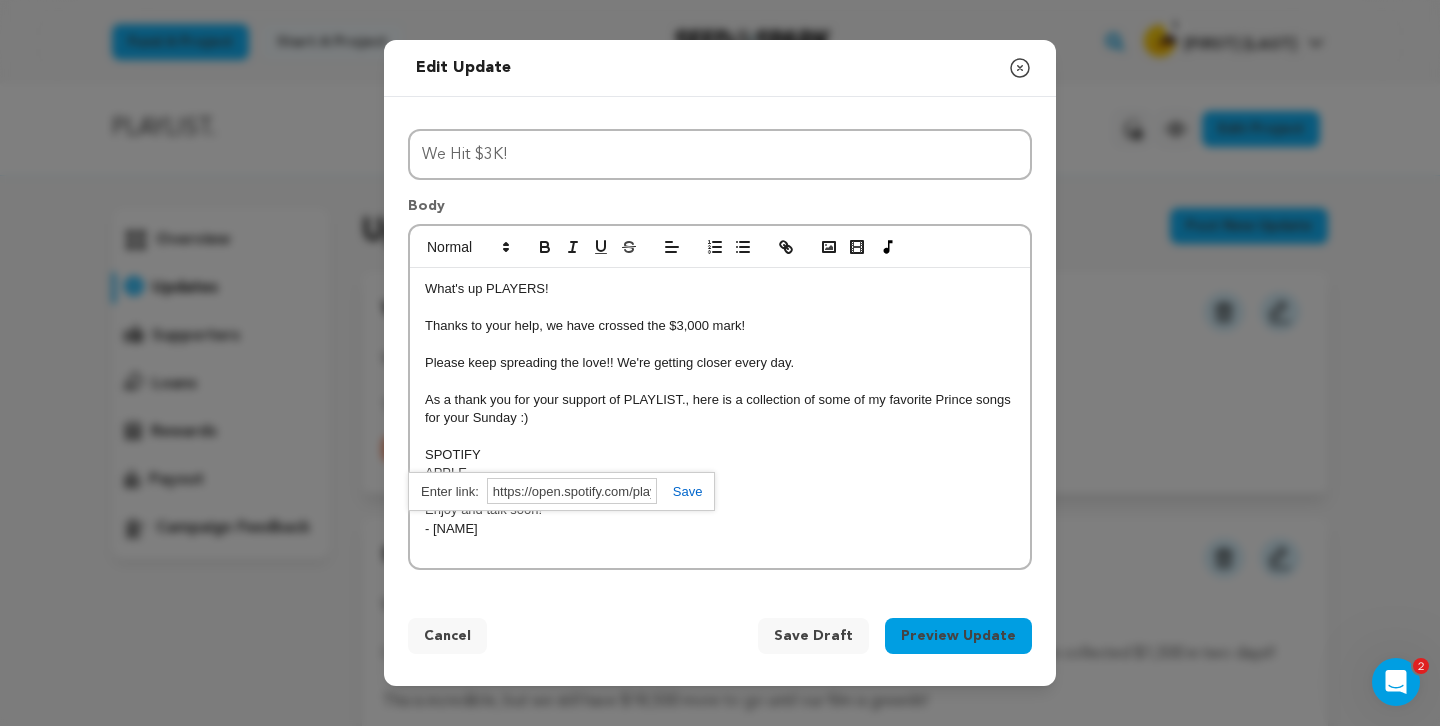 click at bounding box center (680, 491) 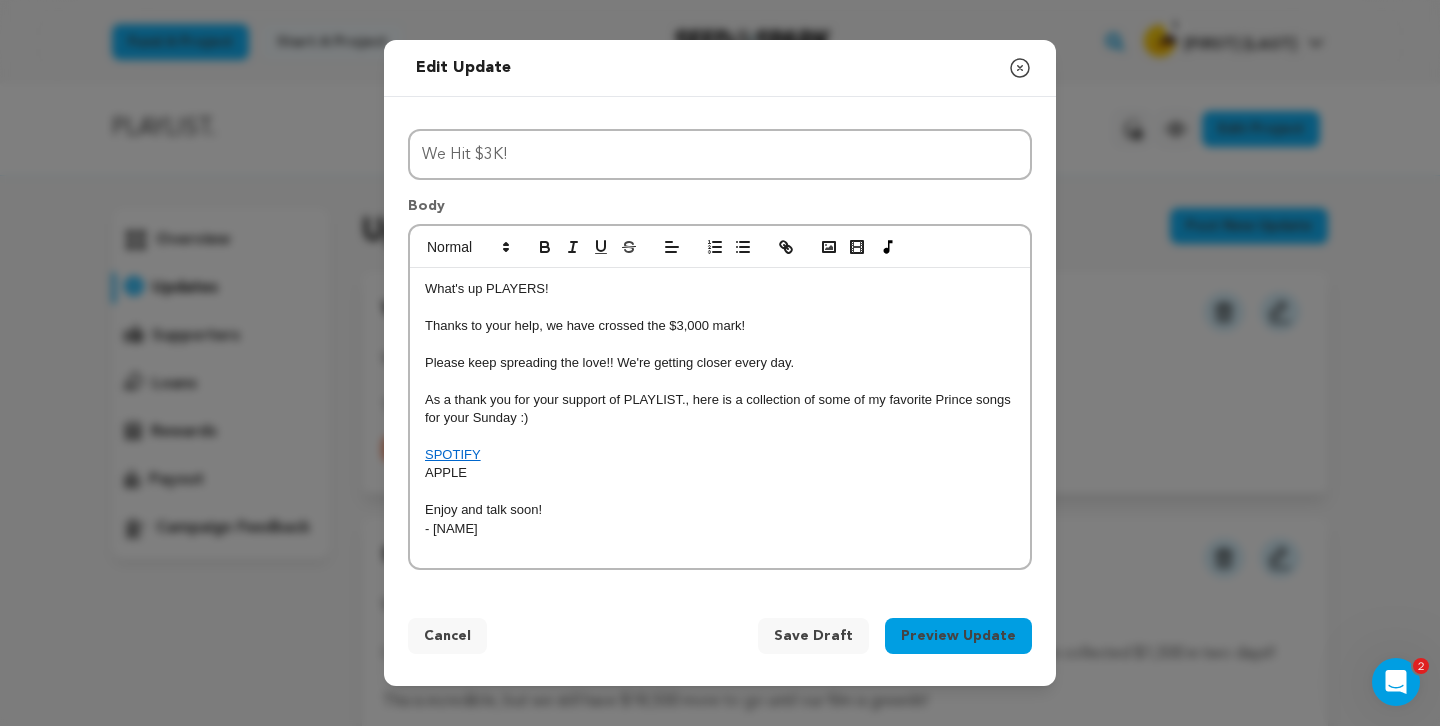 click on "As a thank you for your support of PLAYLIST., here is a collection of some of my favorite Prince songs for your Sunday :)" at bounding box center (720, 409) 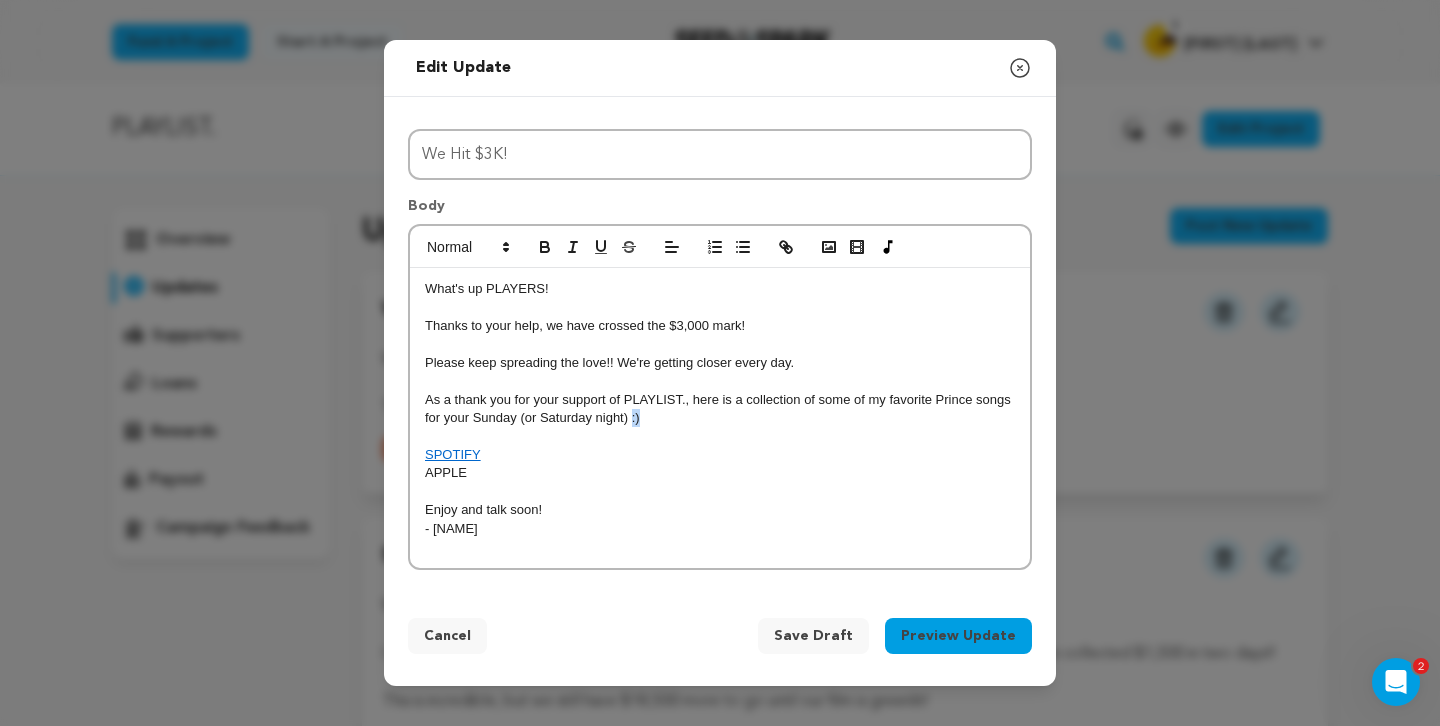 click on "As a thank you for your support of PLAYLIST., here is a collection of some of my favorite Prince songs for your Sunday (or Saturday night) :)" at bounding box center (720, 409) 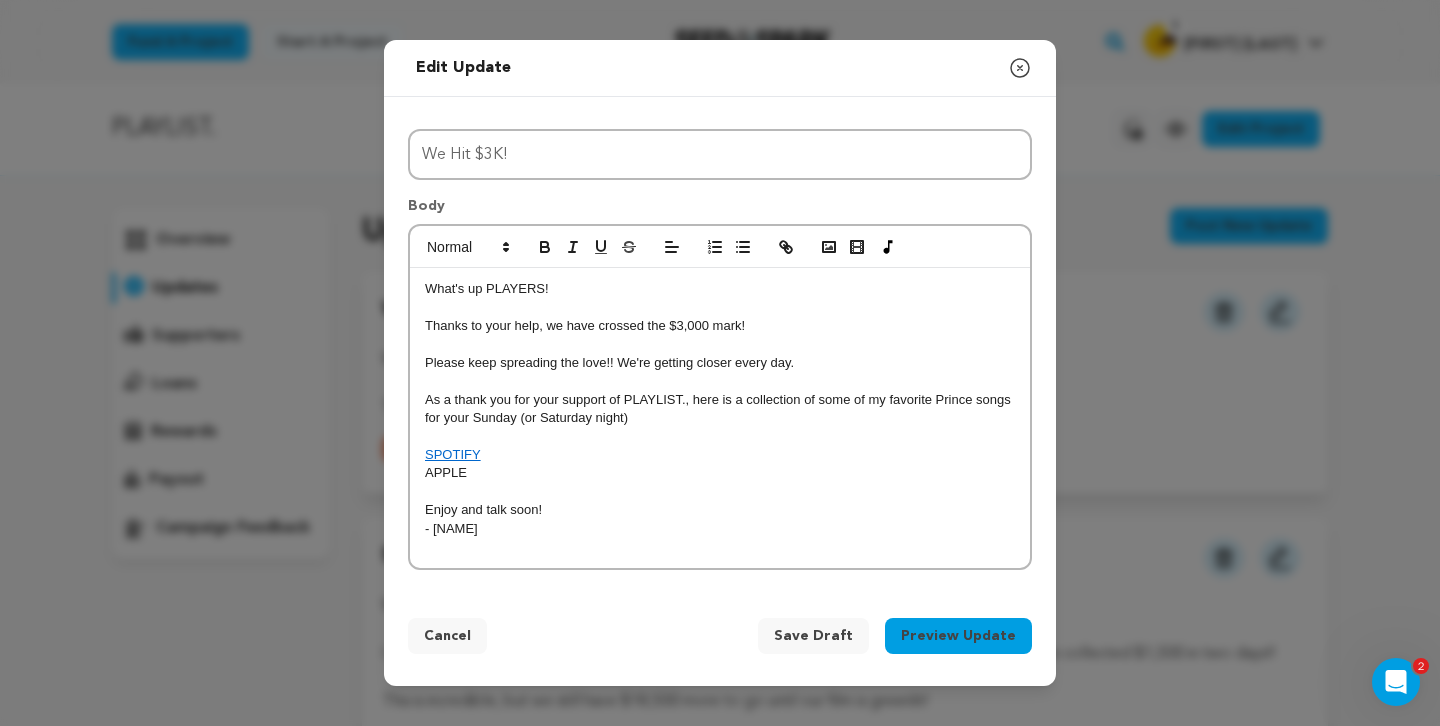 click on "As a thank you for your support of PLAYLIST., here is a collection of some of my favorite Prince songs for your Sunday (or Saturday night)" at bounding box center [720, 409] 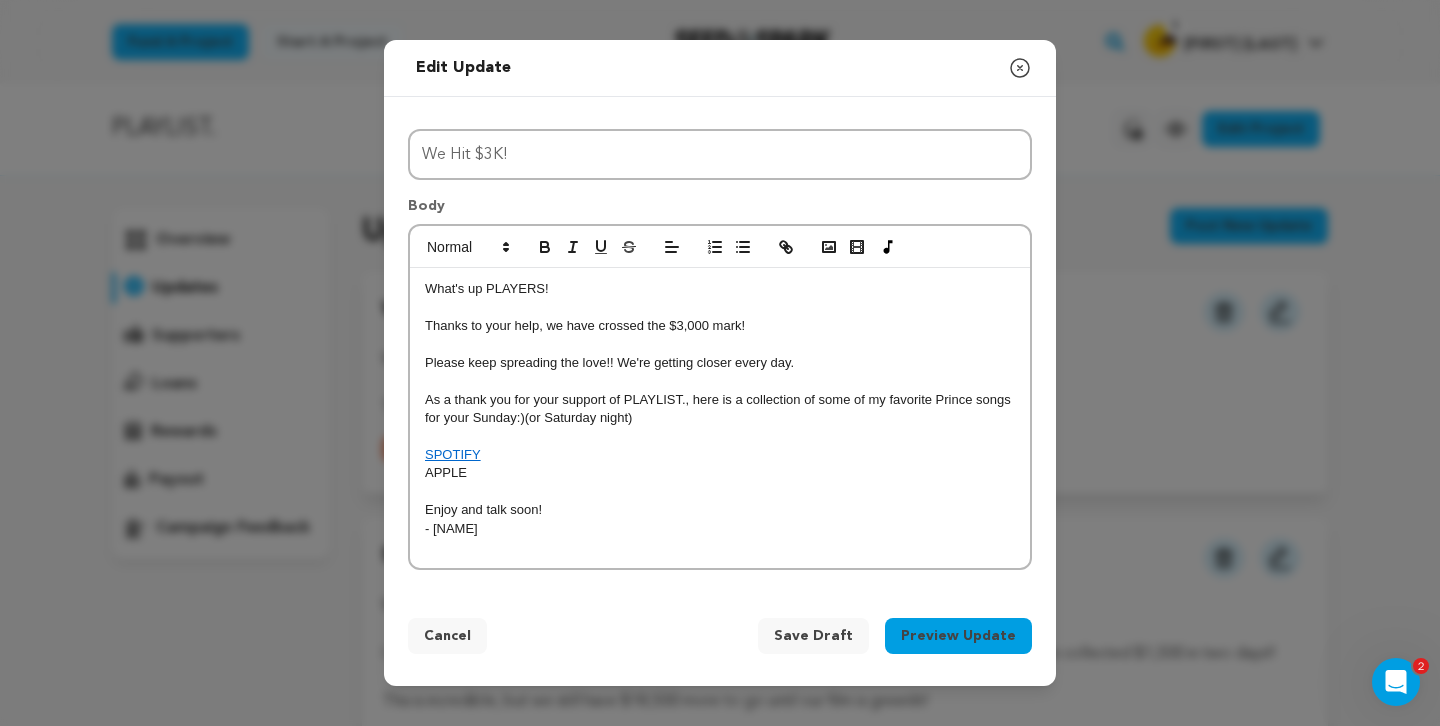 scroll, scrollTop: 0, scrollLeft: 0, axis: both 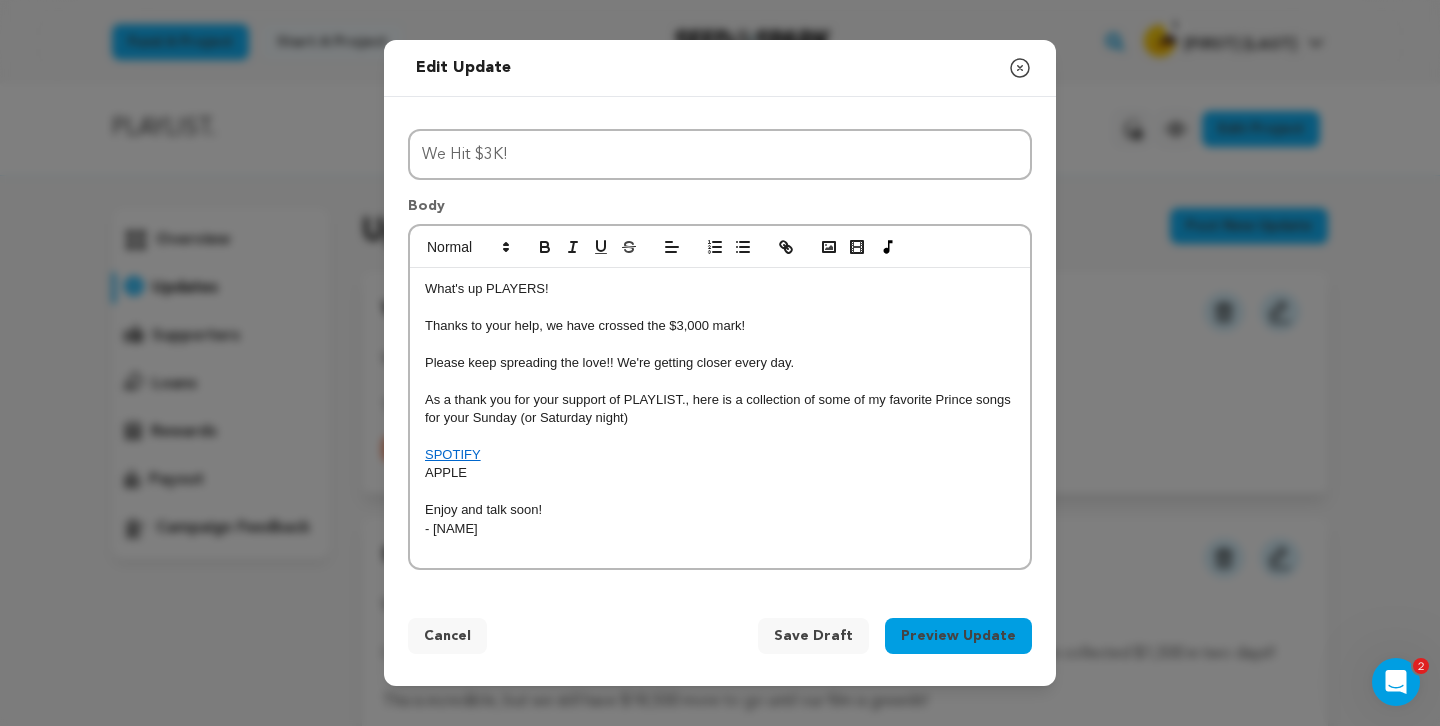 click on "As a thank you for your support of PLAYLIST., here is a collection of some of my favorite Prince songs for your Sunday (or Saturday night)" at bounding box center [720, 409] 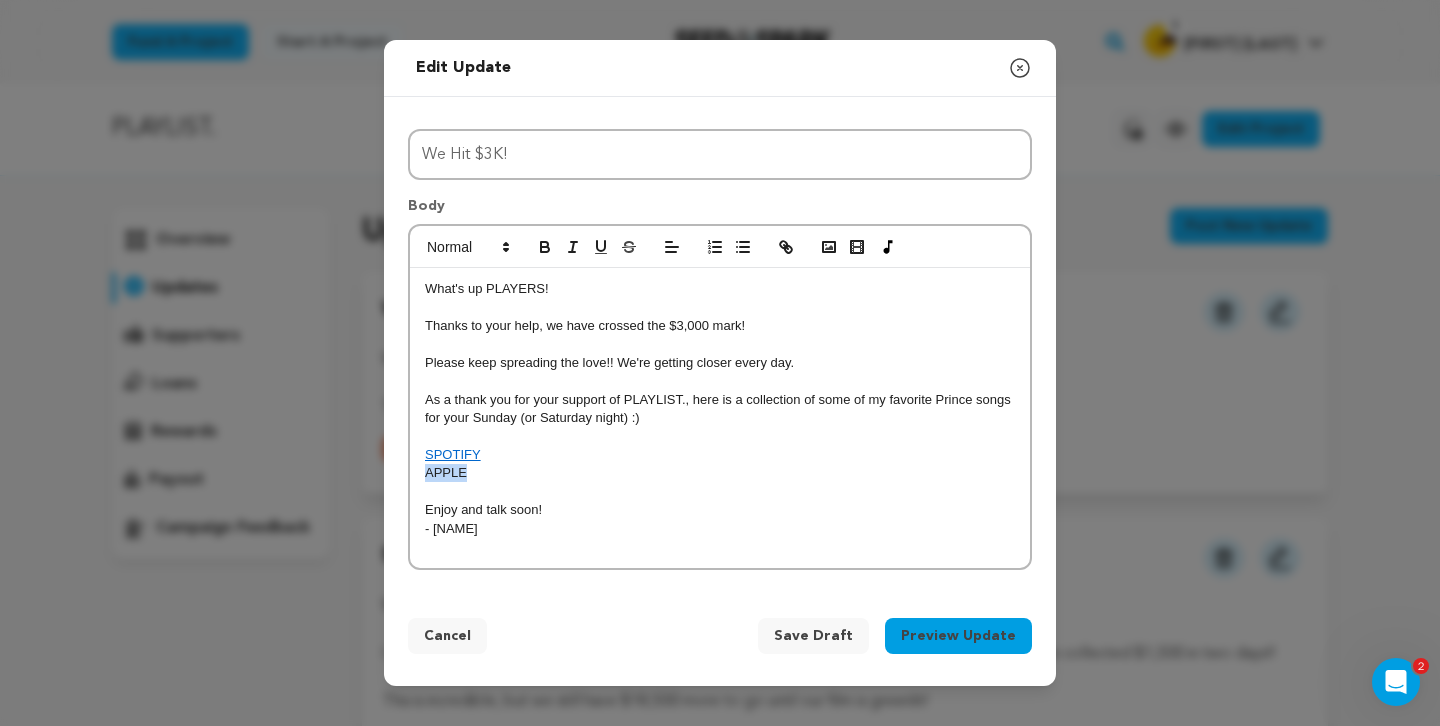 drag, startPoint x: 469, startPoint y: 478, endPoint x: 423, endPoint y: 474, distance: 46.173584 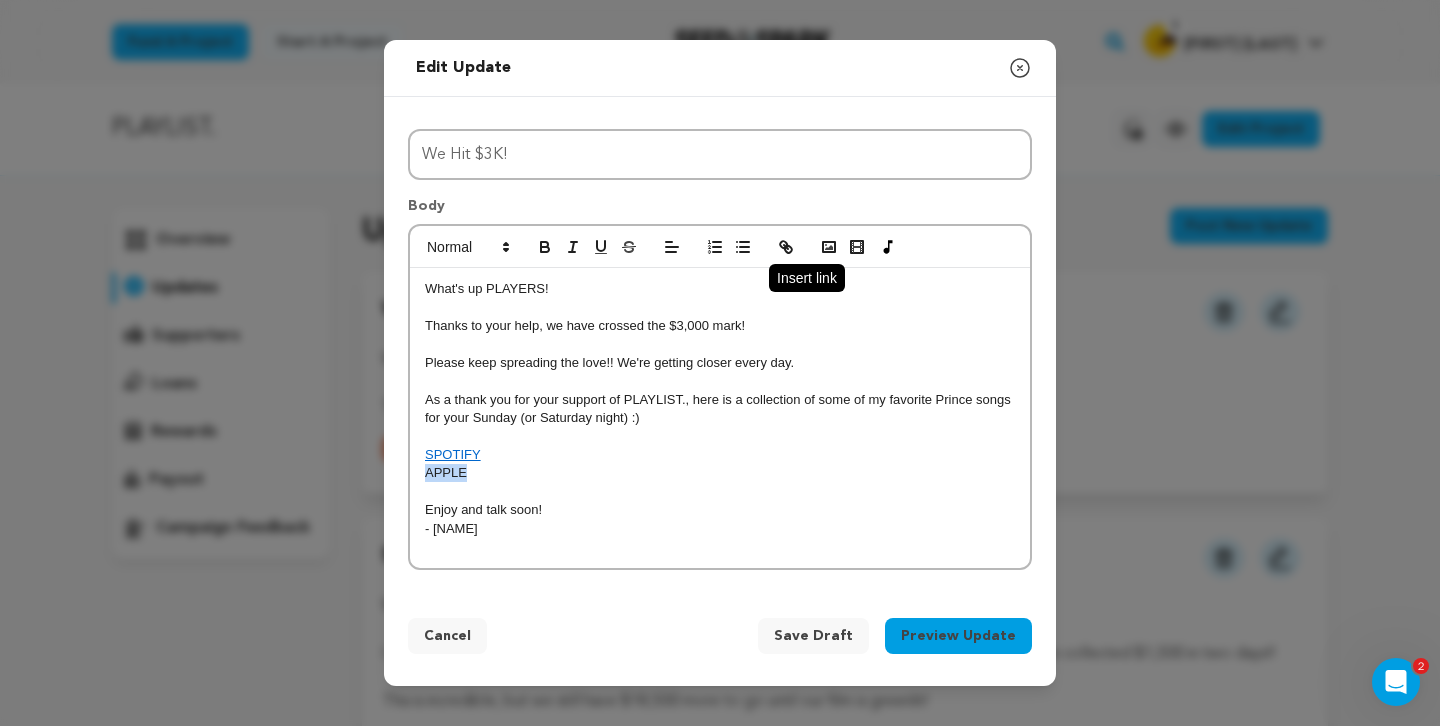 click 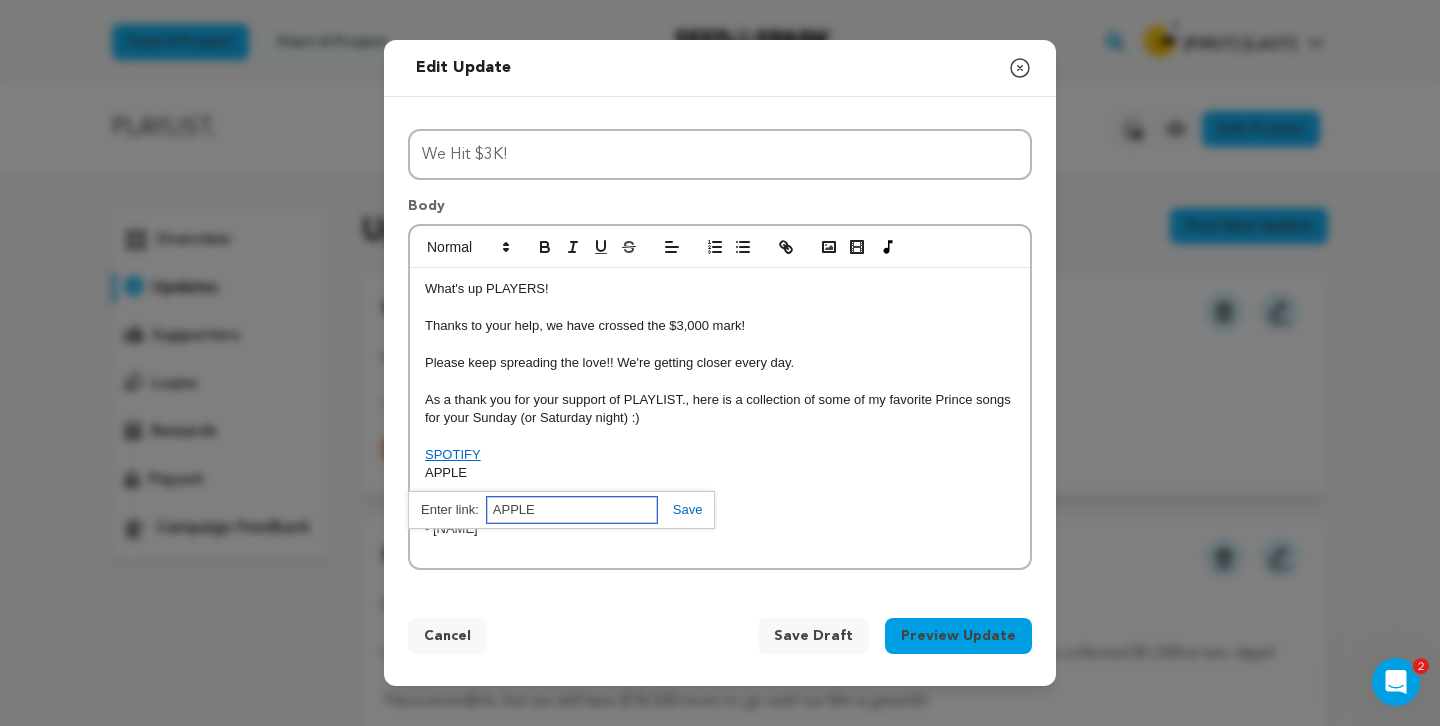 paste on "https://music.apple.com/us/playlist/sunday-selects-006/pl.u-9N9Lo4bTx4oqz3" 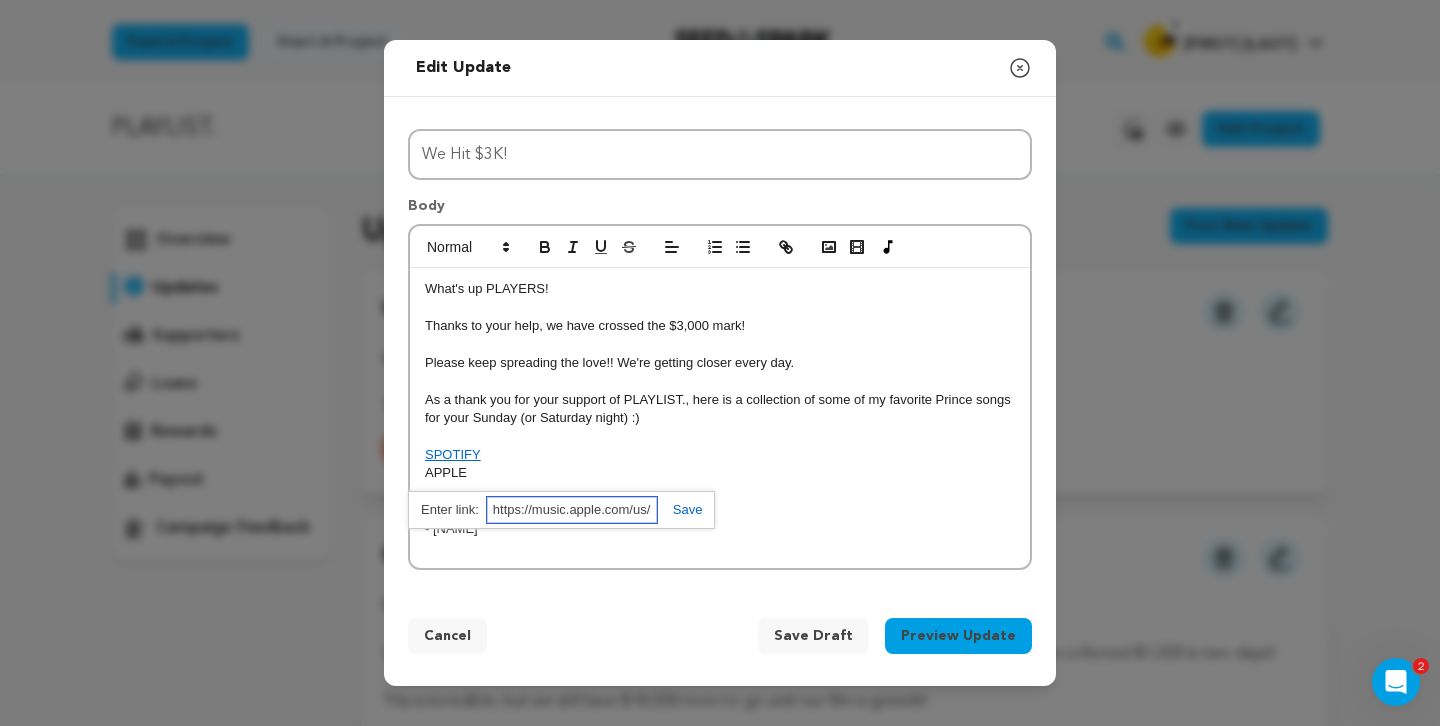 scroll, scrollTop: 0, scrollLeft: 287, axis: horizontal 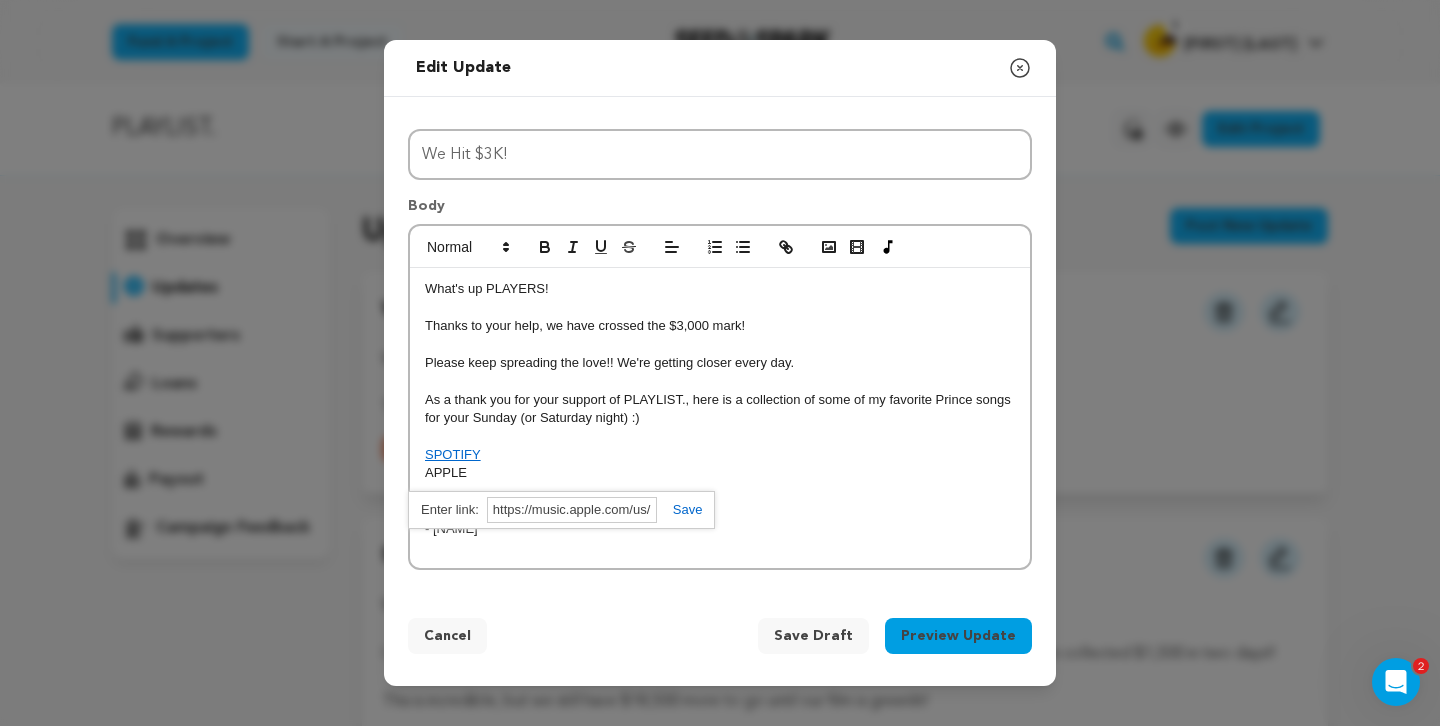 click at bounding box center (680, 509) 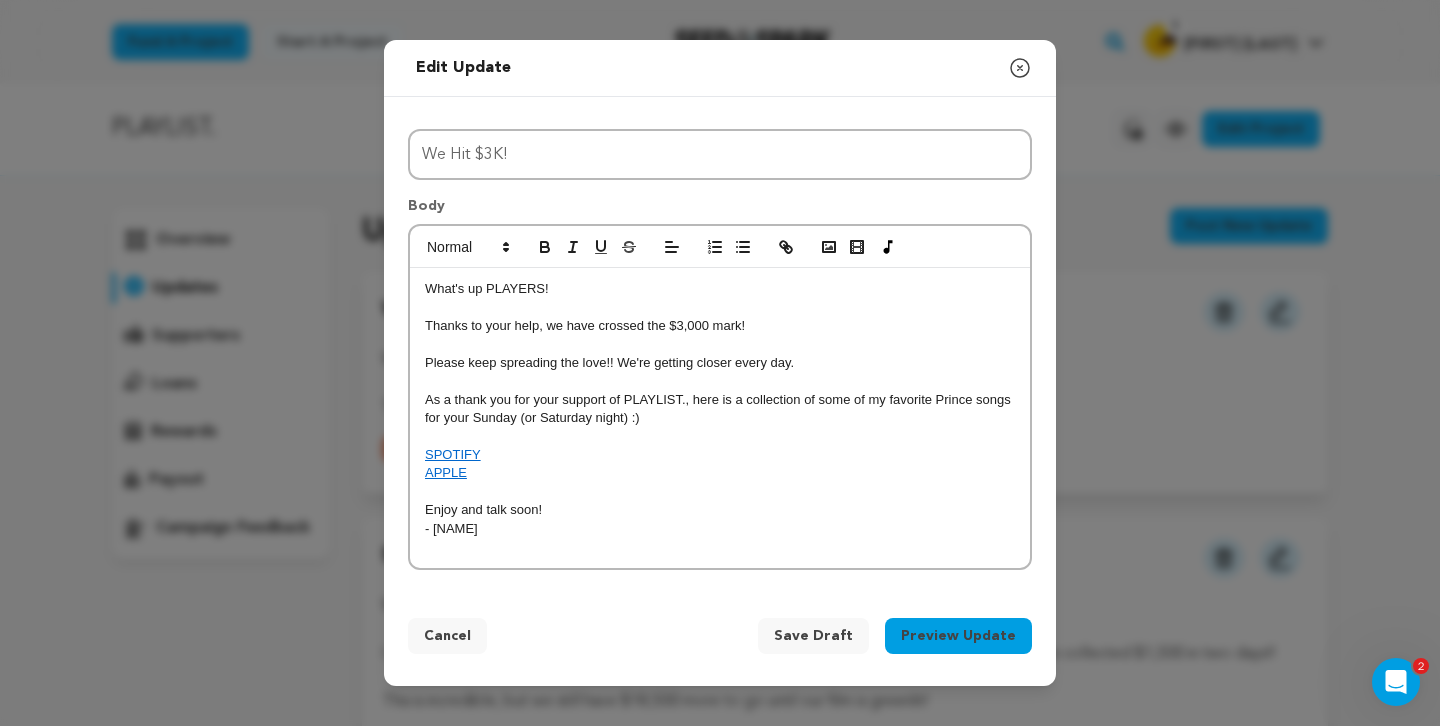 click on "- Taryn" at bounding box center (720, 529) 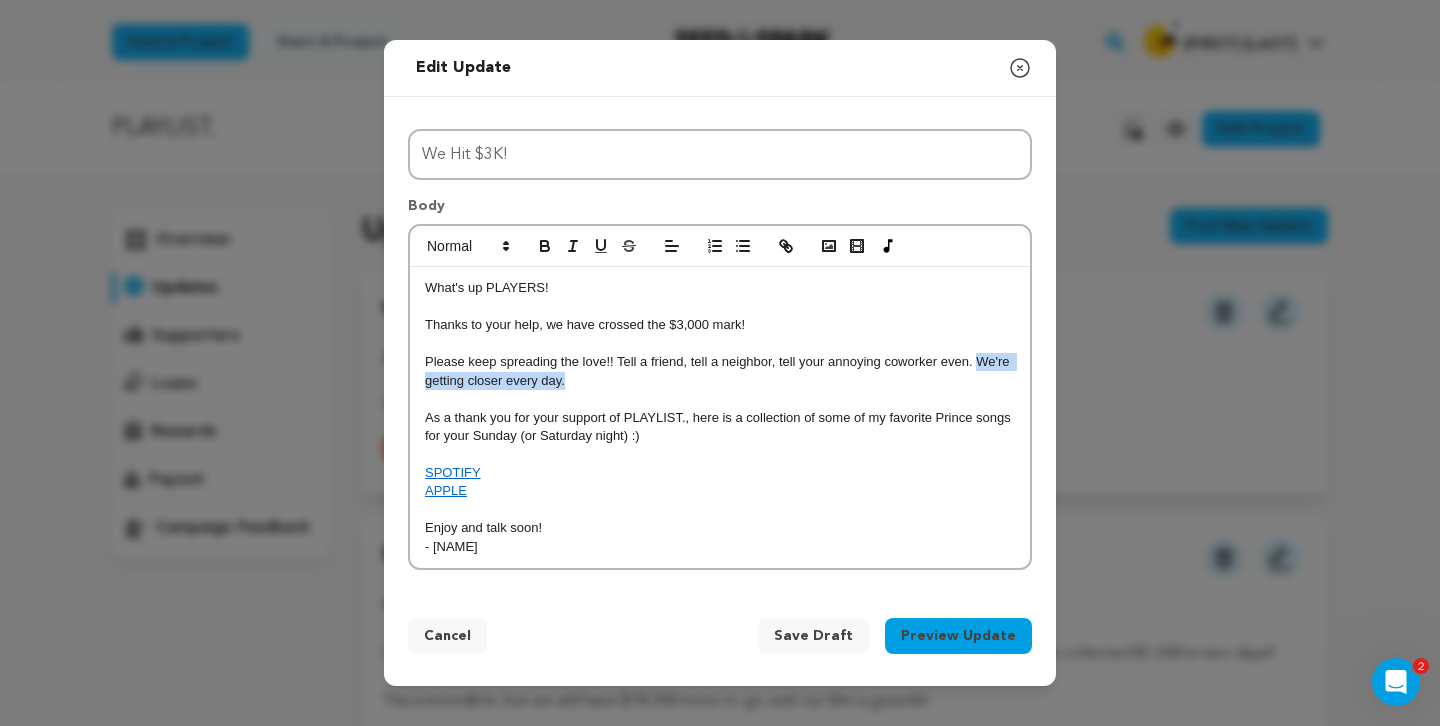 drag, startPoint x: 978, startPoint y: 362, endPoint x: 565, endPoint y: 381, distance: 413.43683 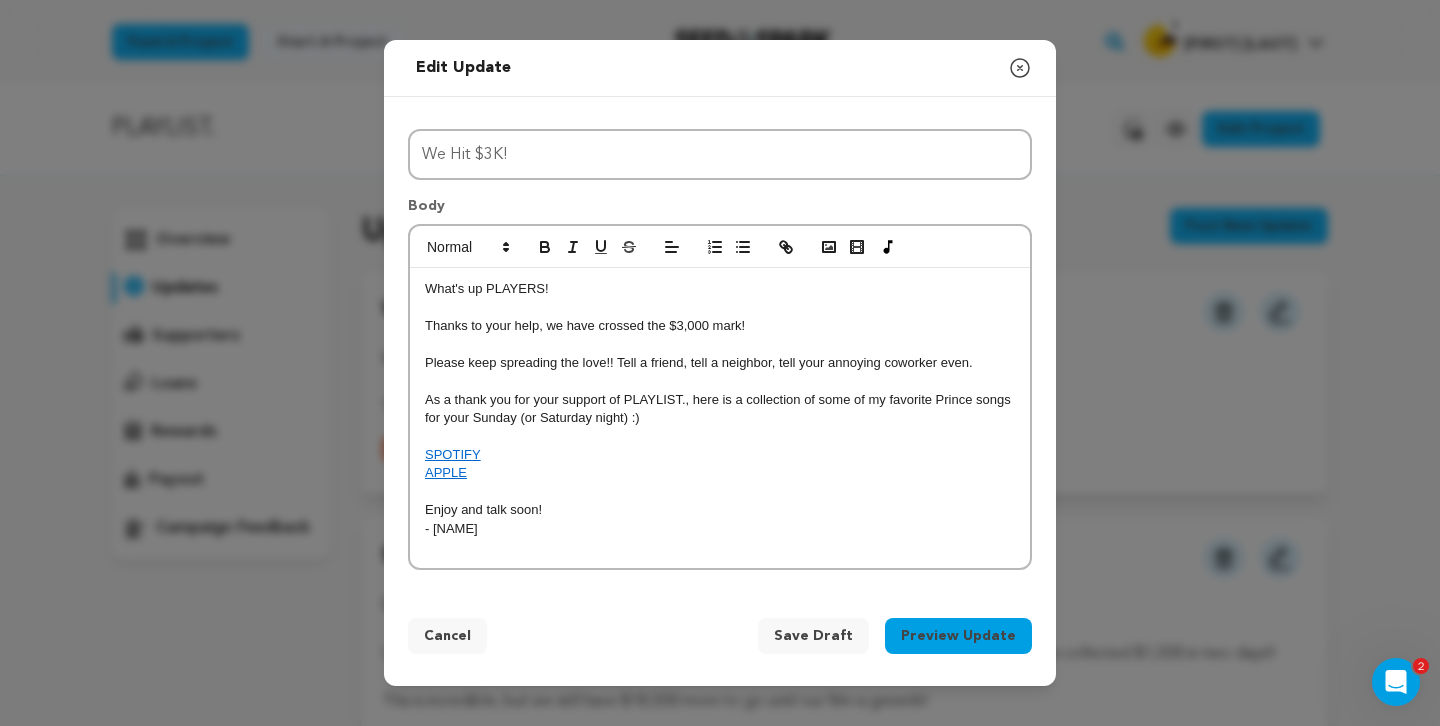click on "Please keep spreading the love!! Tell a friend, tell a neighbor, tell your annoying coworker even." at bounding box center [720, 363] 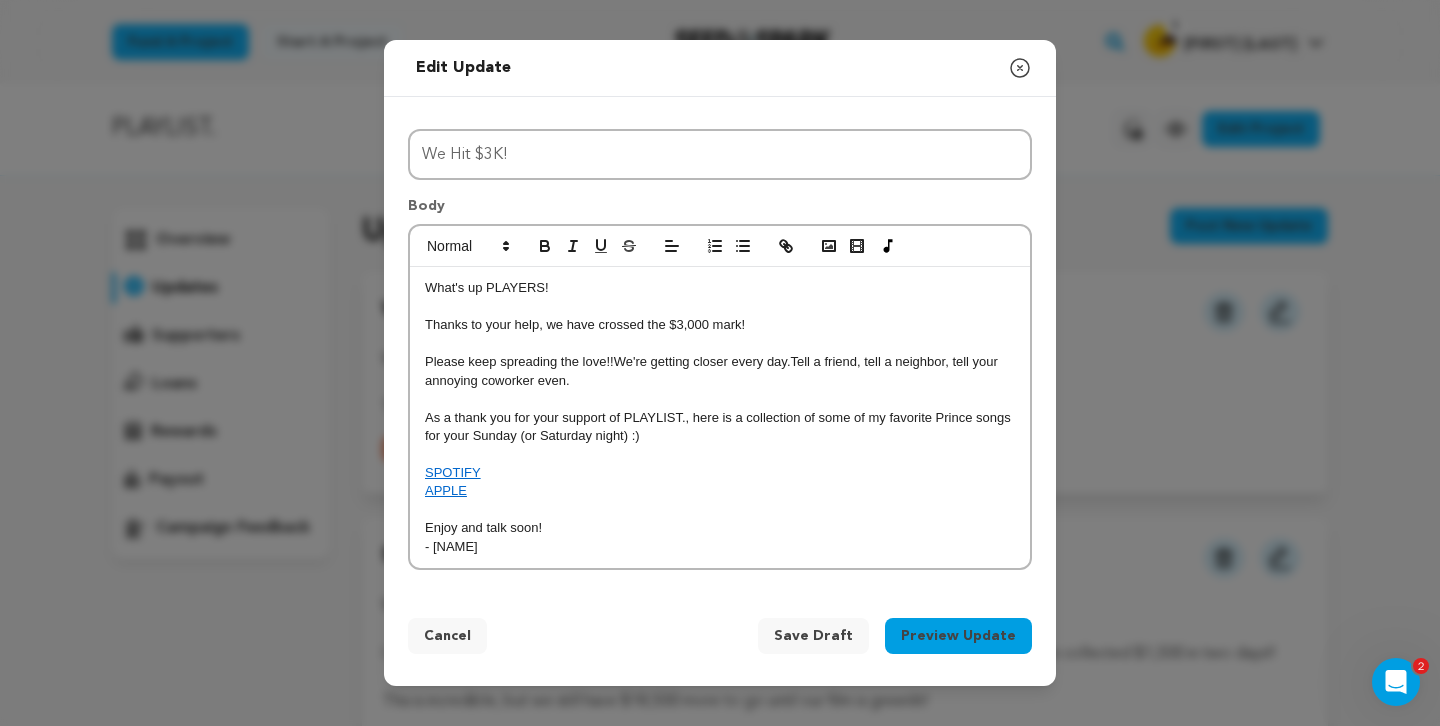 scroll, scrollTop: 0, scrollLeft: 0, axis: both 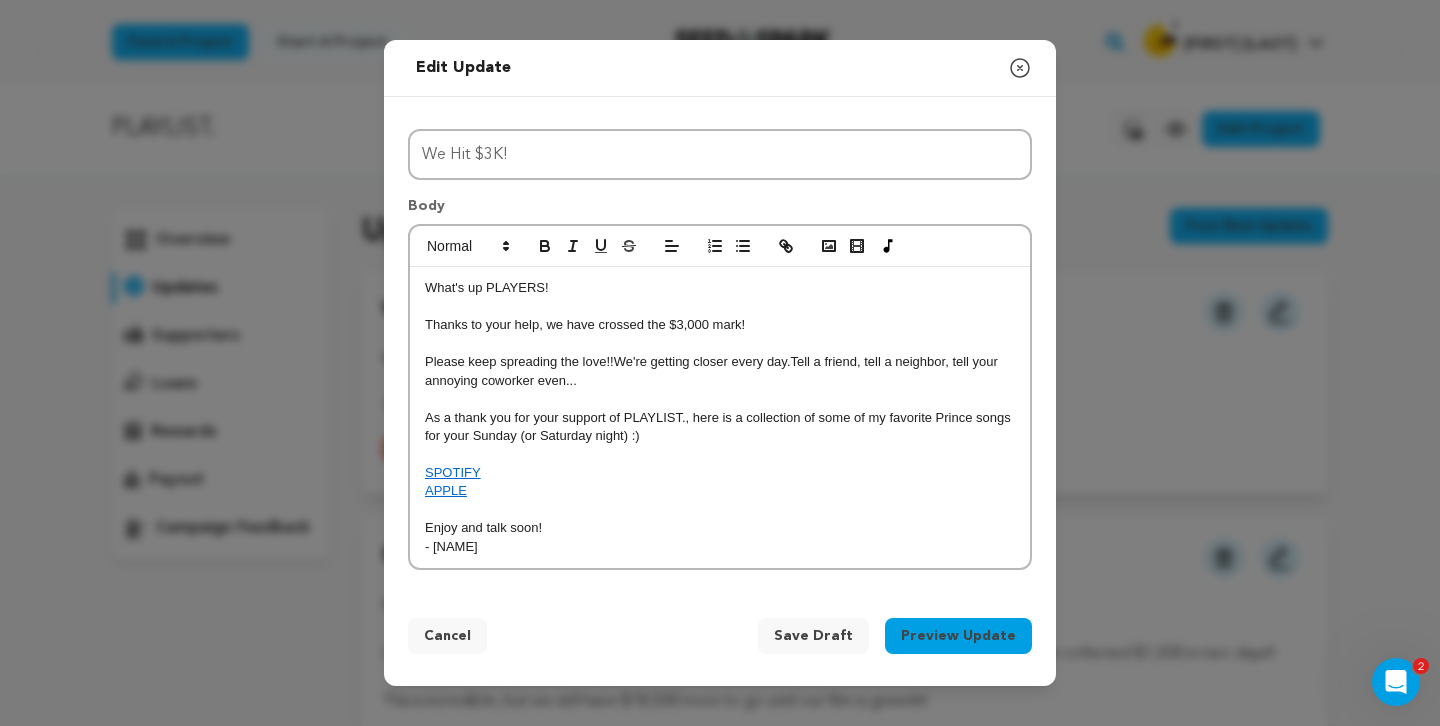 click on "As a thank you for your support of PLAYLIST., here is a collection of some of my favorite Prince songs for your Sunday (or Saturday night) :)" at bounding box center [720, 427] 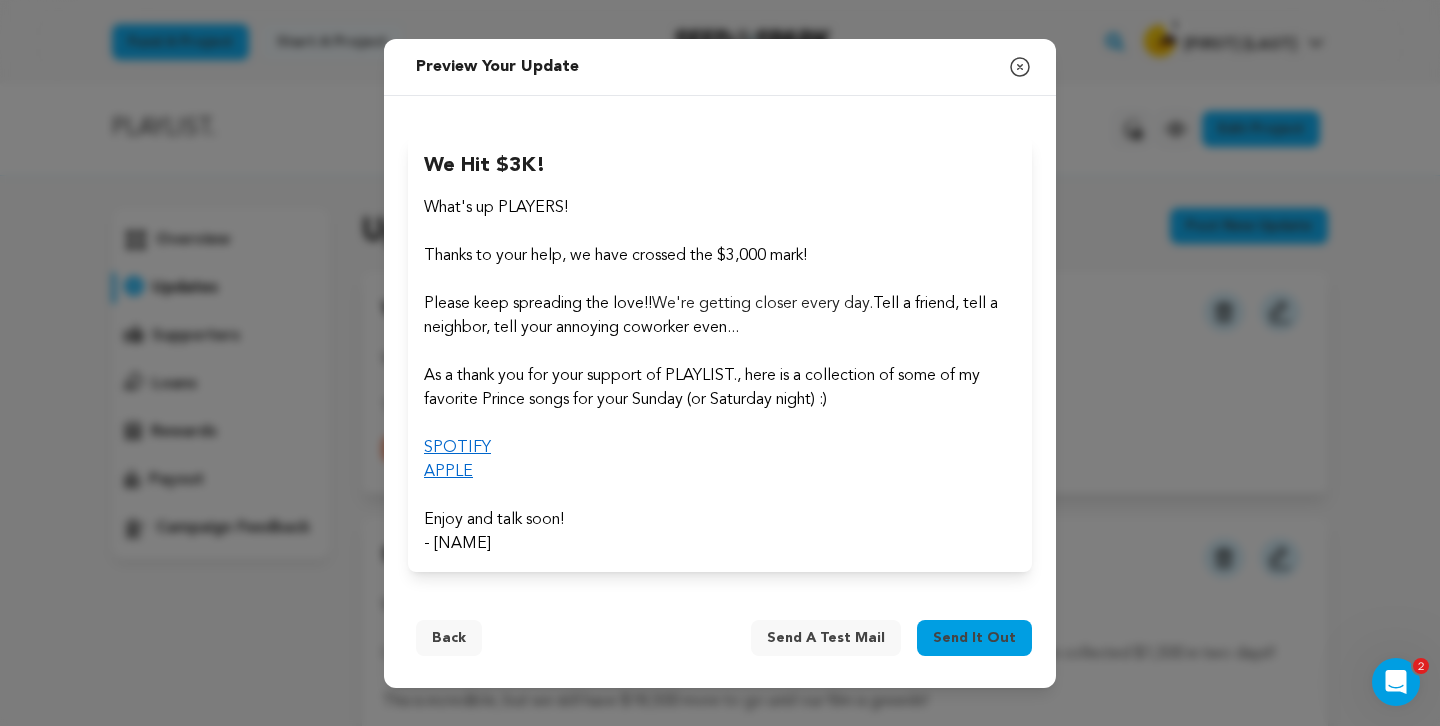 click on "Send it out" at bounding box center (974, 638) 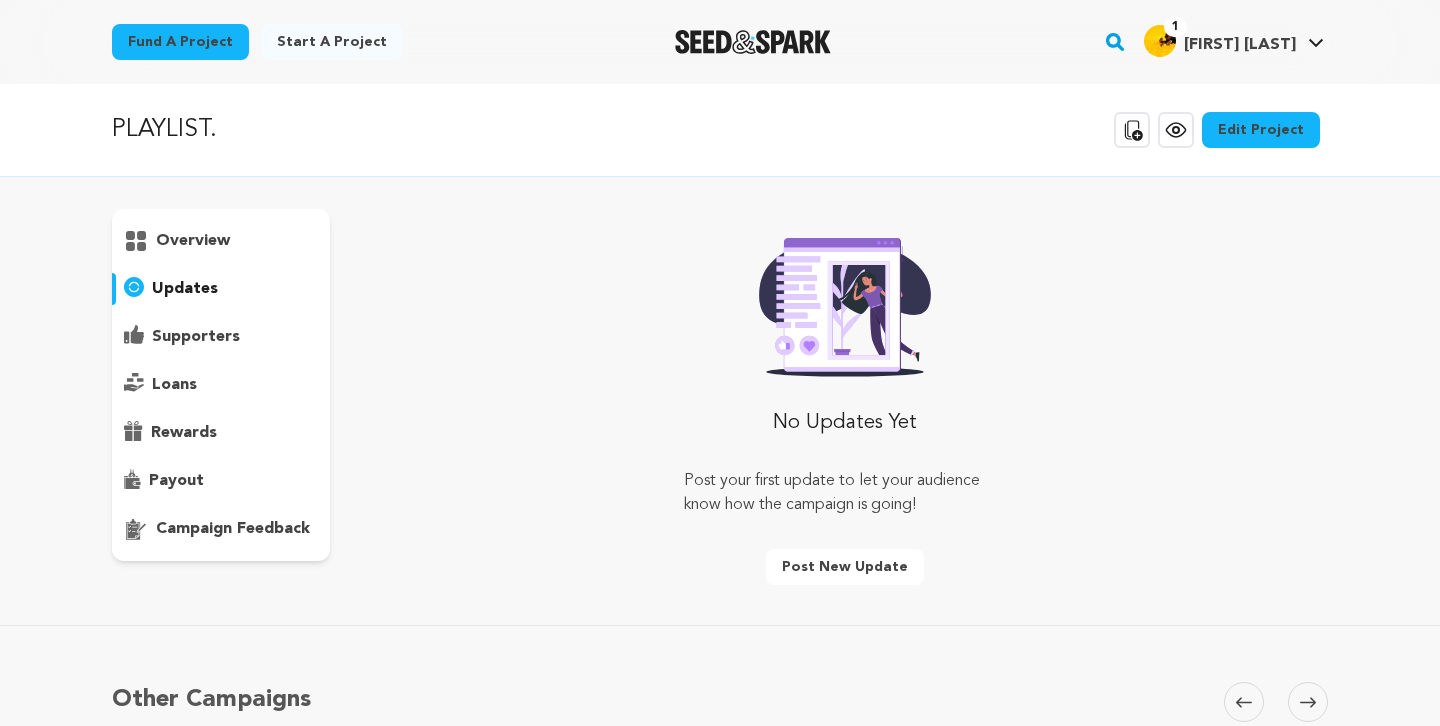 scroll, scrollTop: 1, scrollLeft: 0, axis: vertical 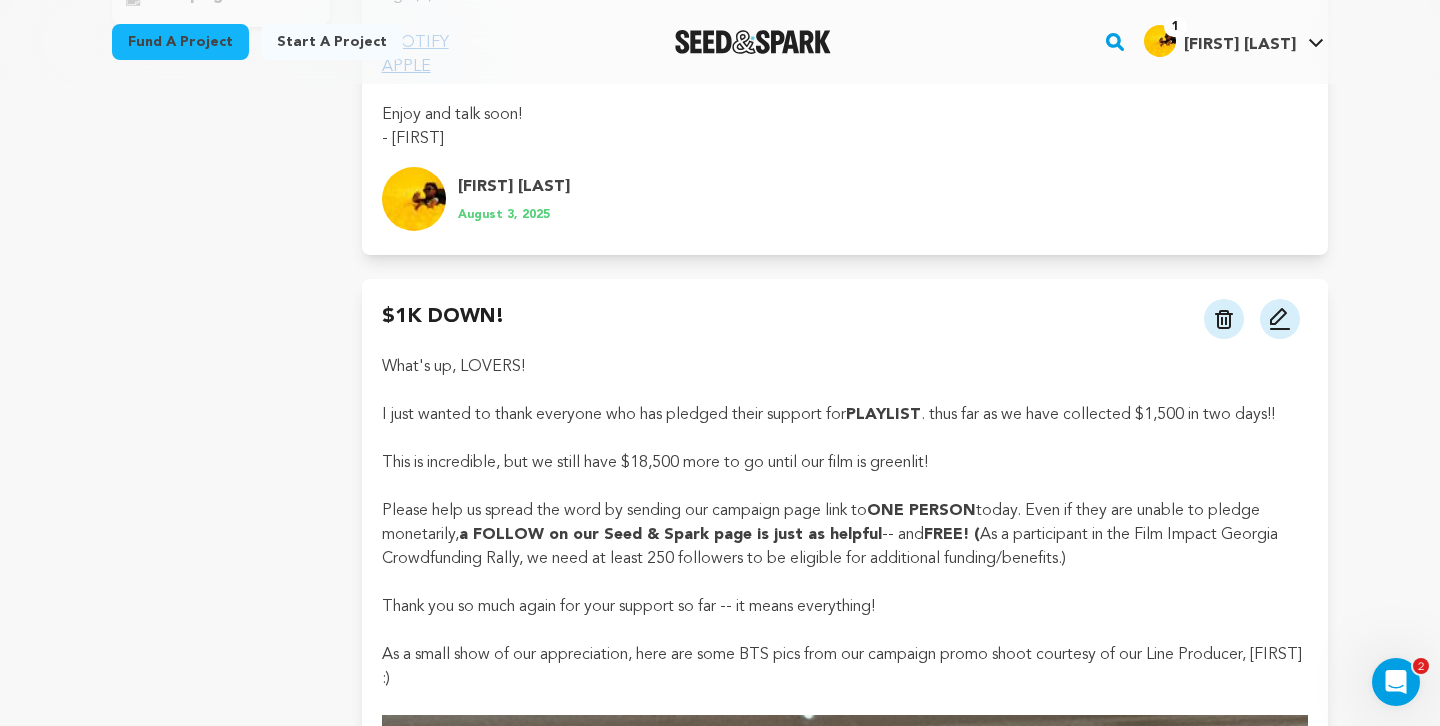 click on "August 3, 2025" at bounding box center (514, 215) 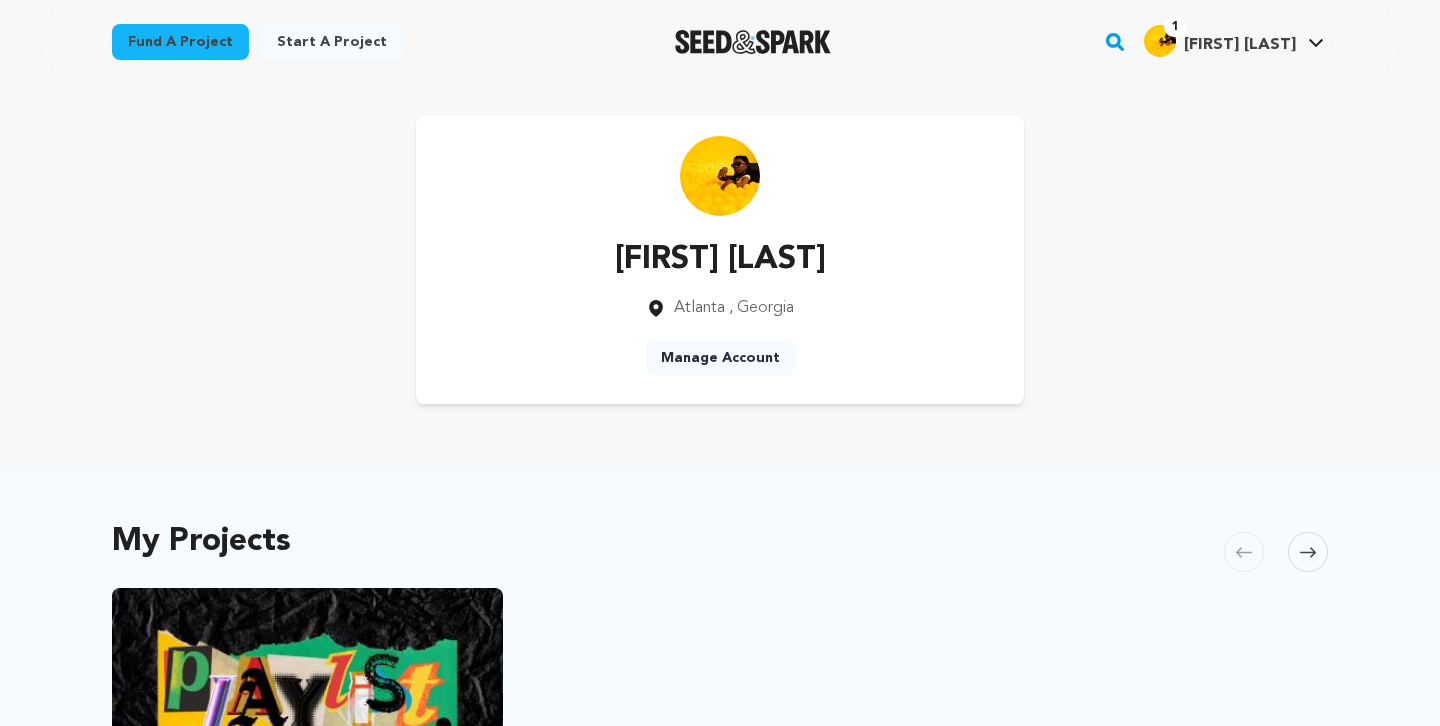 scroll, scrollTop: 0, scrollLeft: 0, axis: both 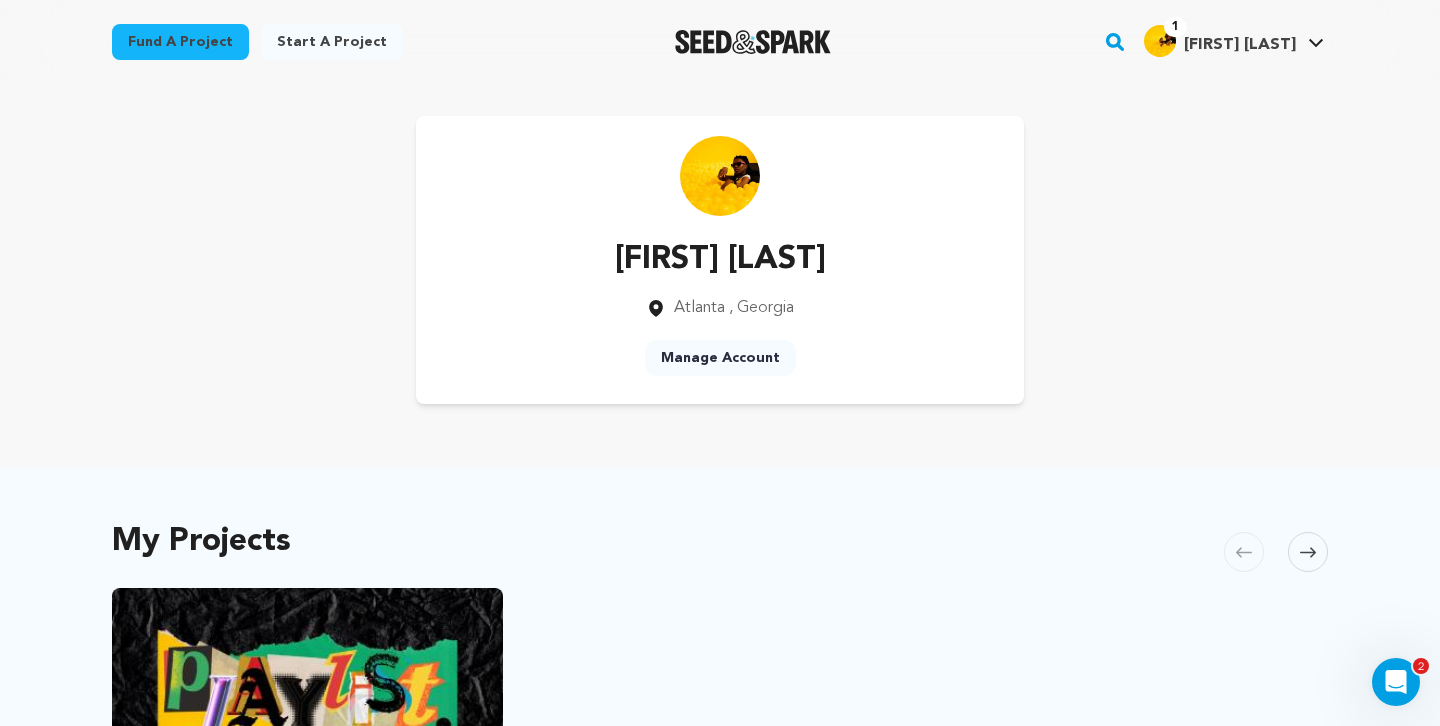 click at bounding box center [753, 42] 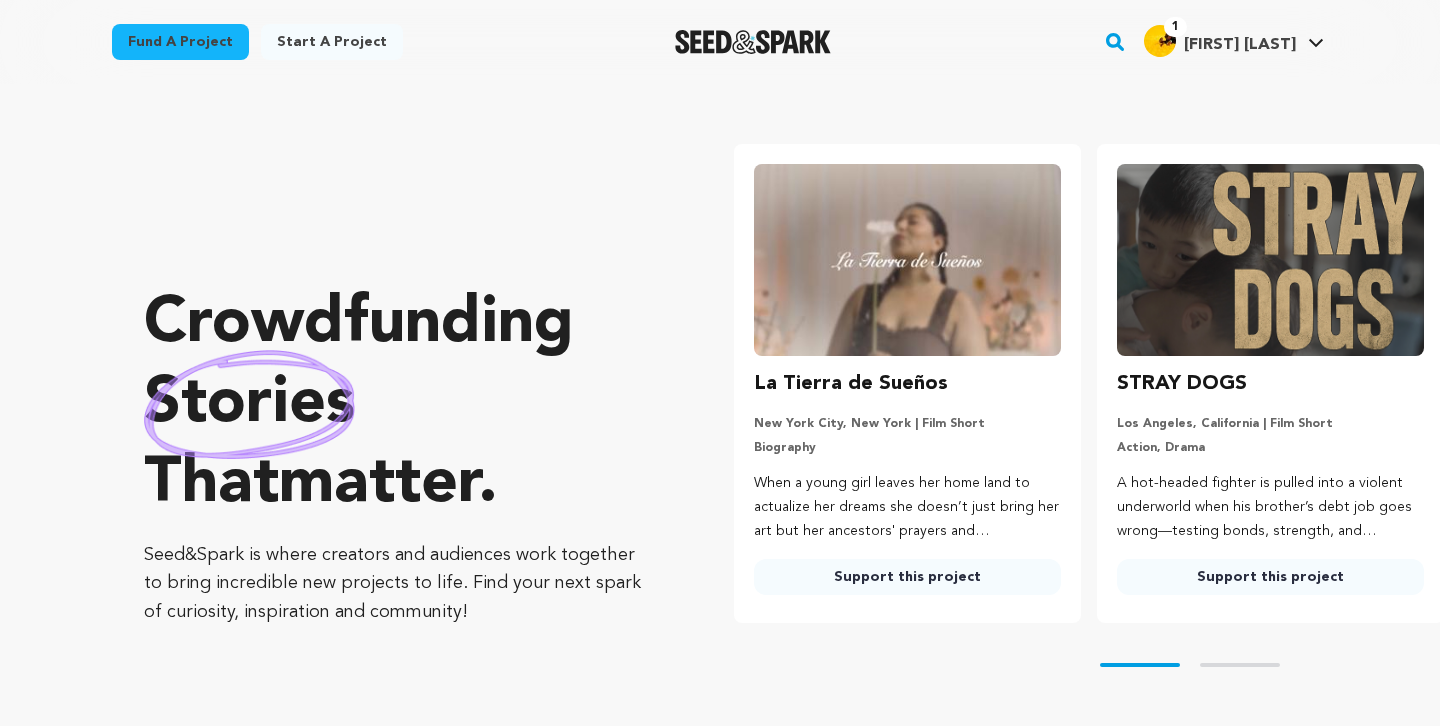 scroll, scrollTop: 0, scrollLeft: 0, axis: both 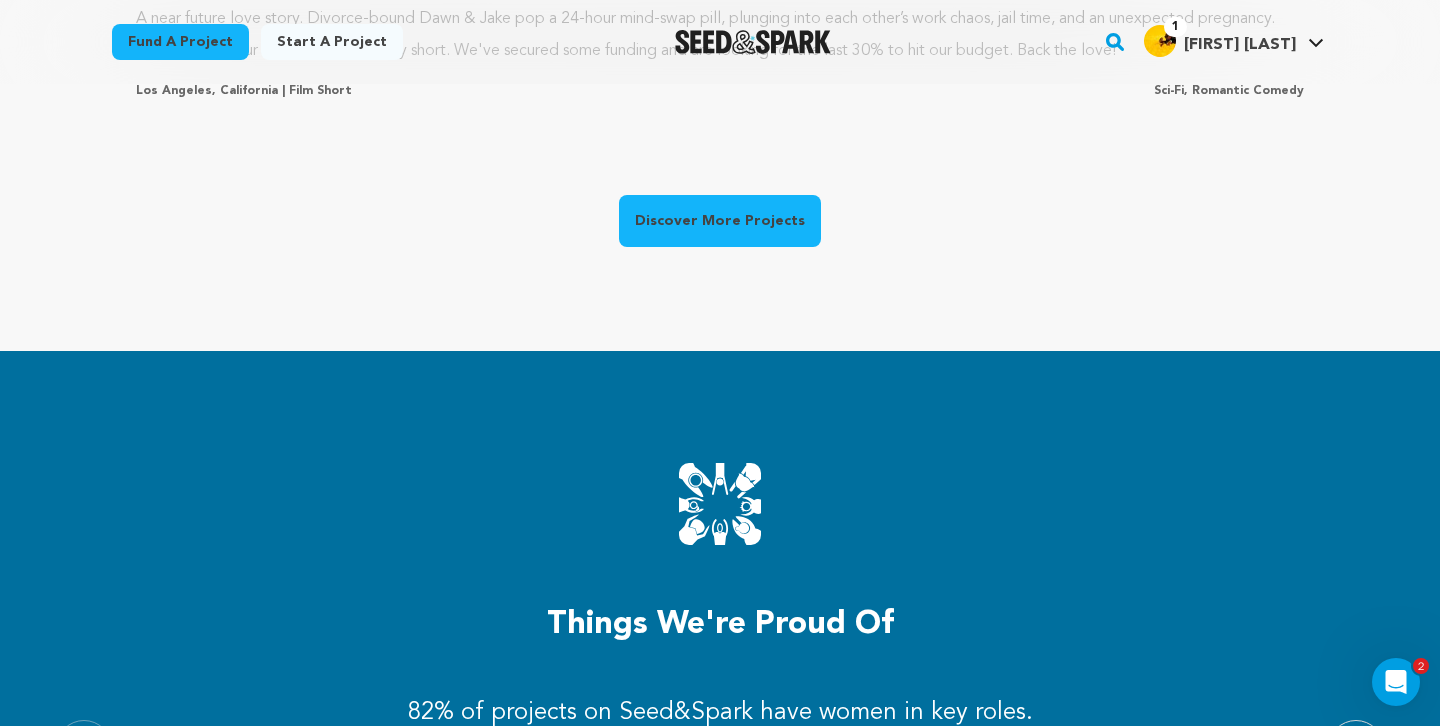 click on "Discover More Projects" at bounding box center [720, 221] 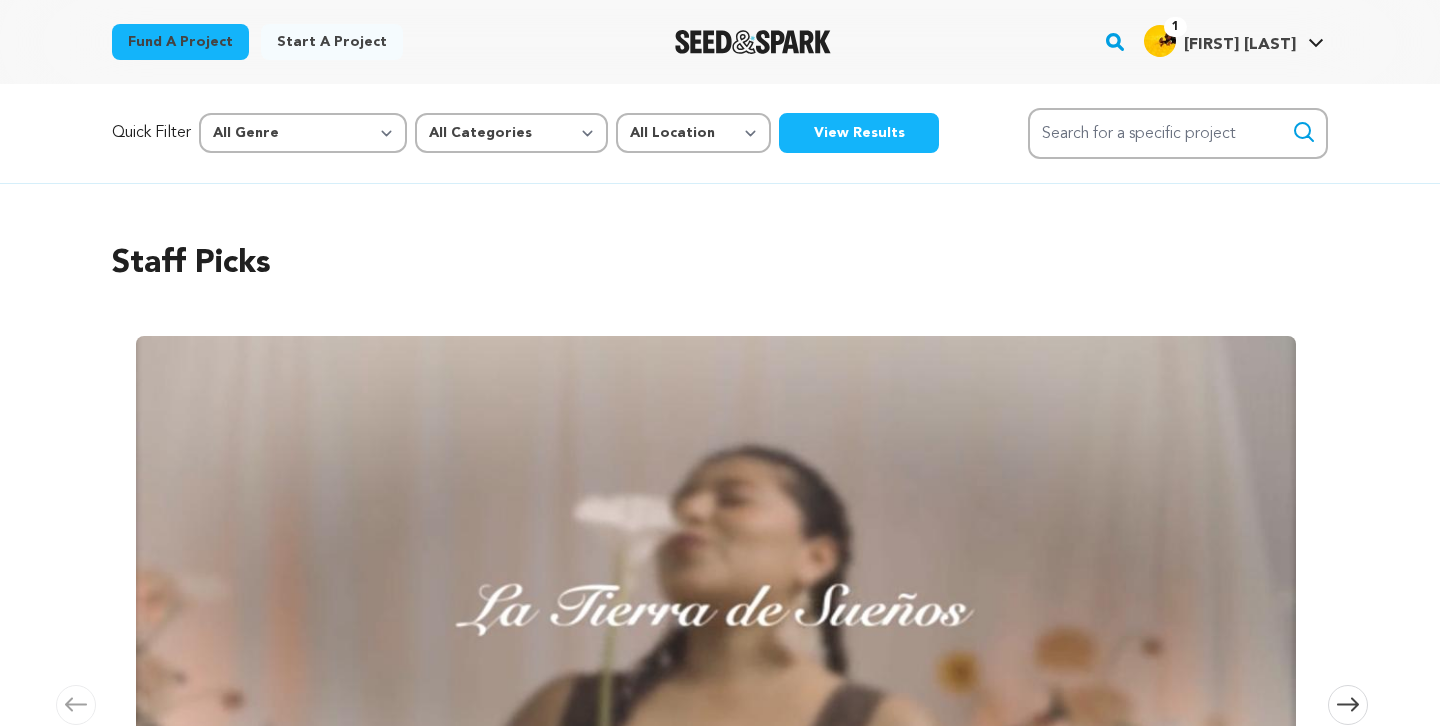 scroll, scrollTop: 0, scrollLeft: 0, axis: both 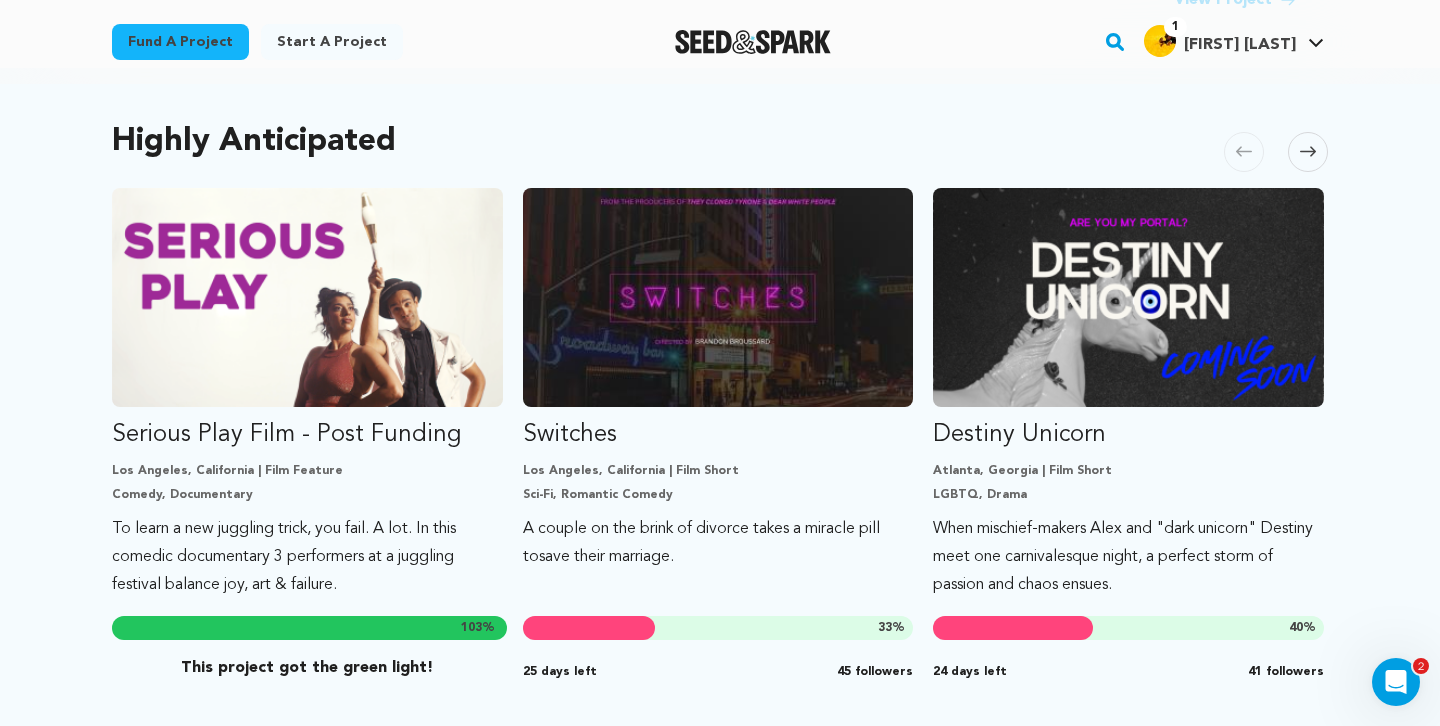 click 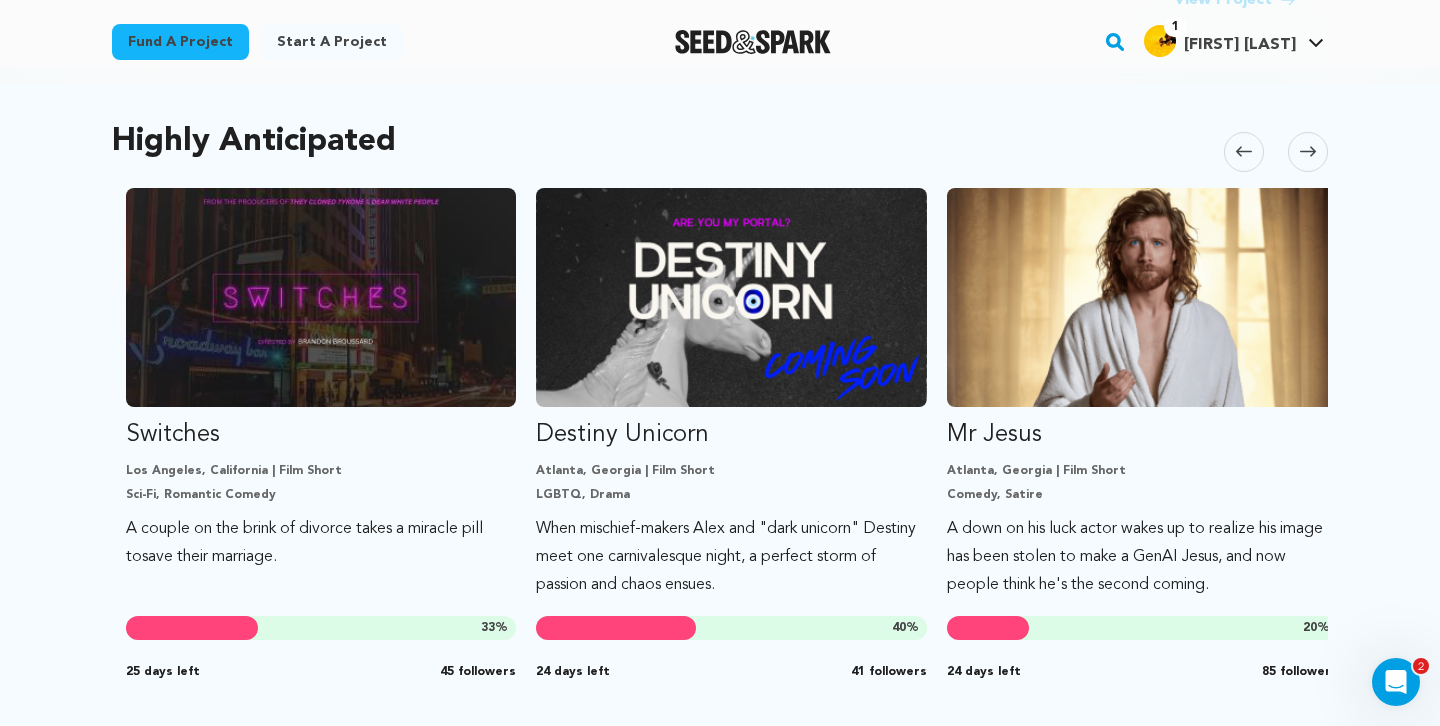 scroll, scrollTop: 0, scrollLeft: 410, axis: horizontal 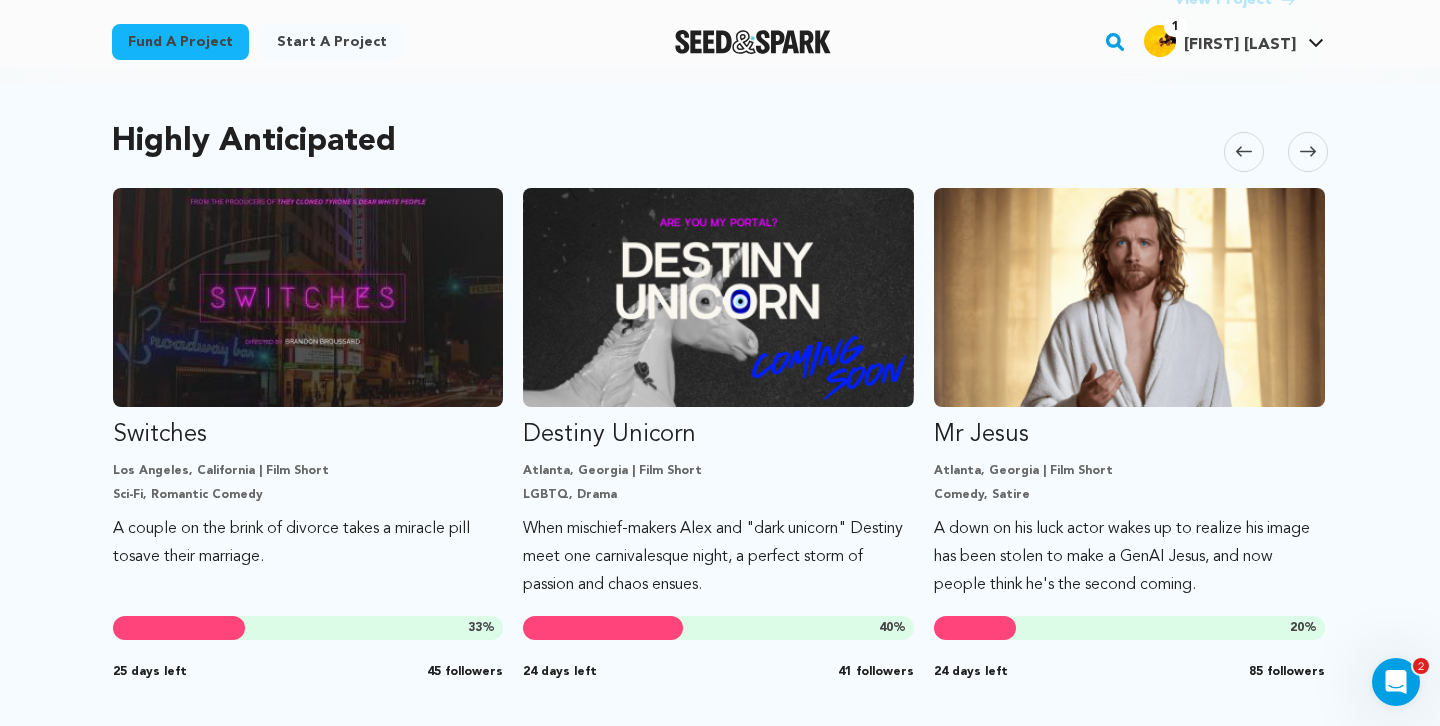 click 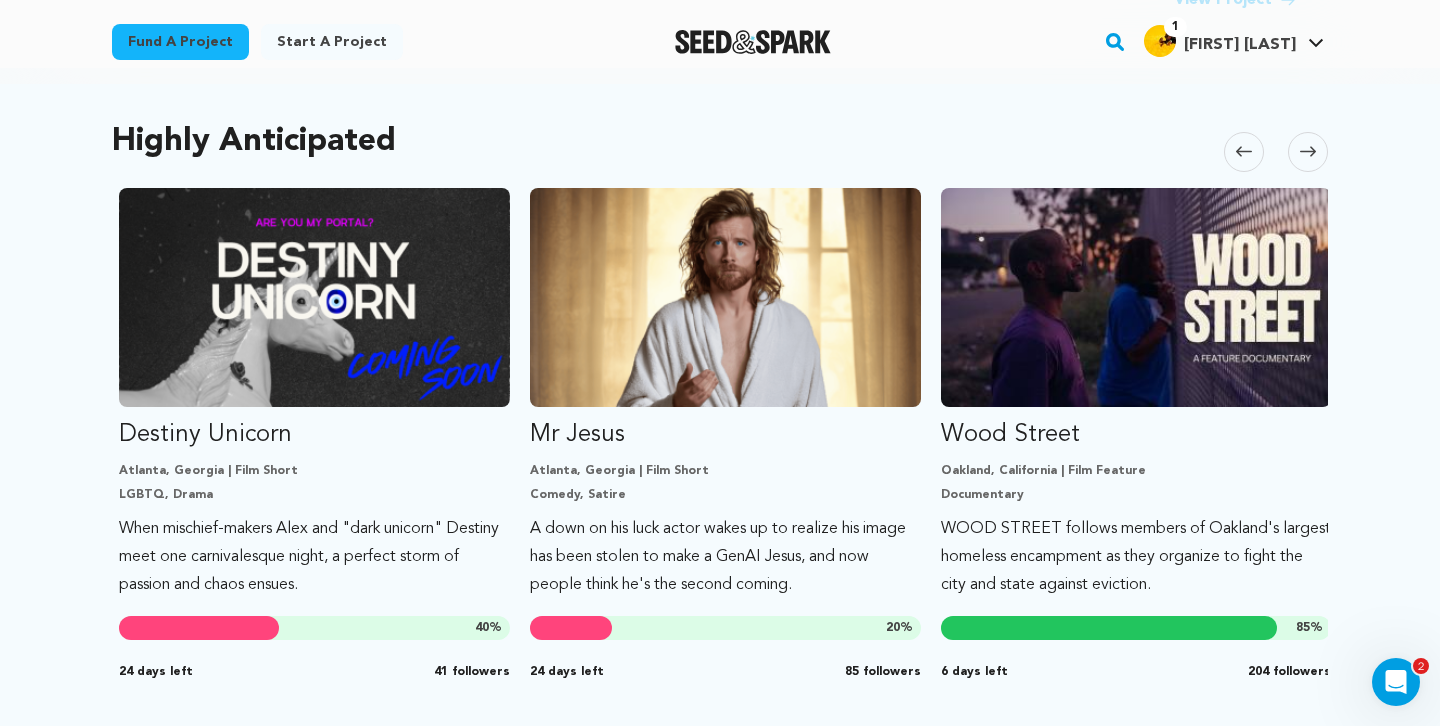 scroll, scrollTop: 0, scrollLeft: 821, axis: horizontal 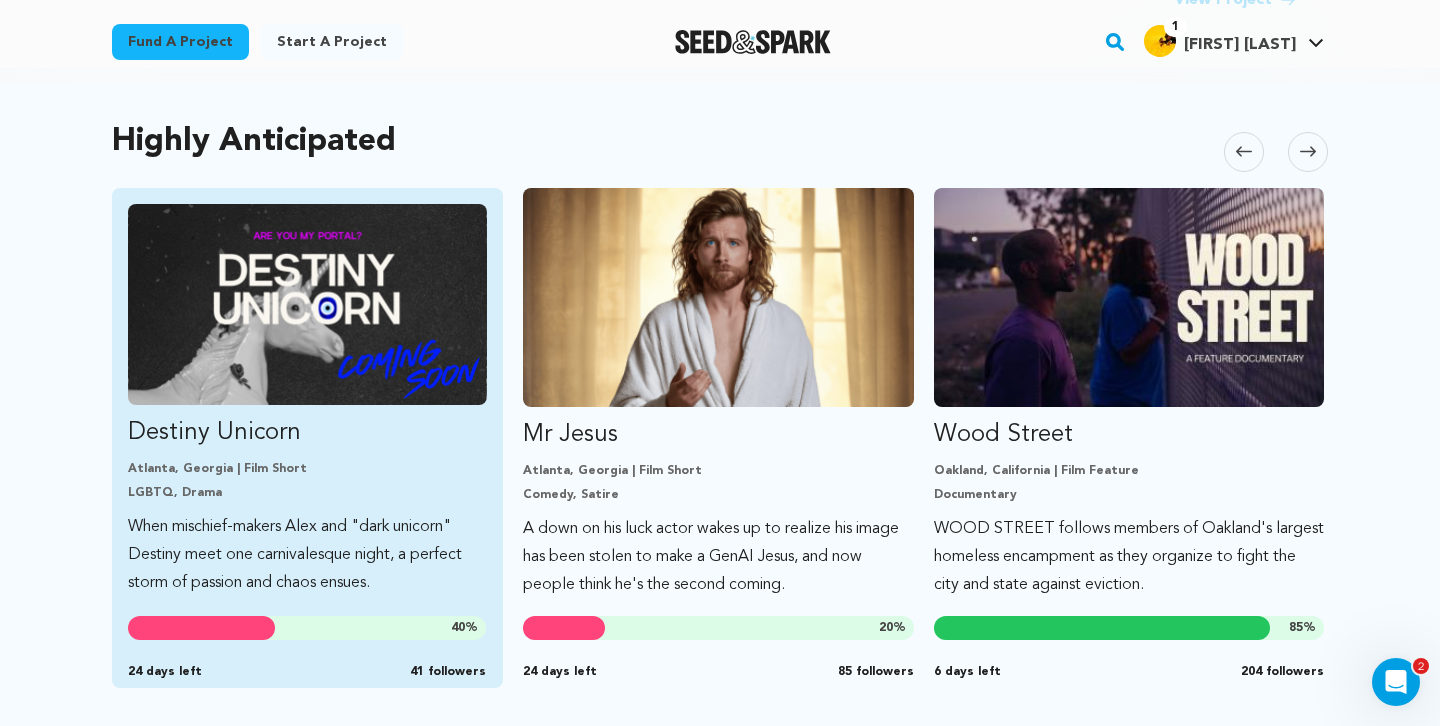 click on "Destiny Unicorn
Atlanta, Georgia | Film Short
LGBTQ, Drama
When mischief-makers Alex and "dark unicorn" Destiny meet one carnivalesque night, a perfect storm of passion and chaos ensues.
40 %
24 days left
41 followers" at bounding box center [307, 400] 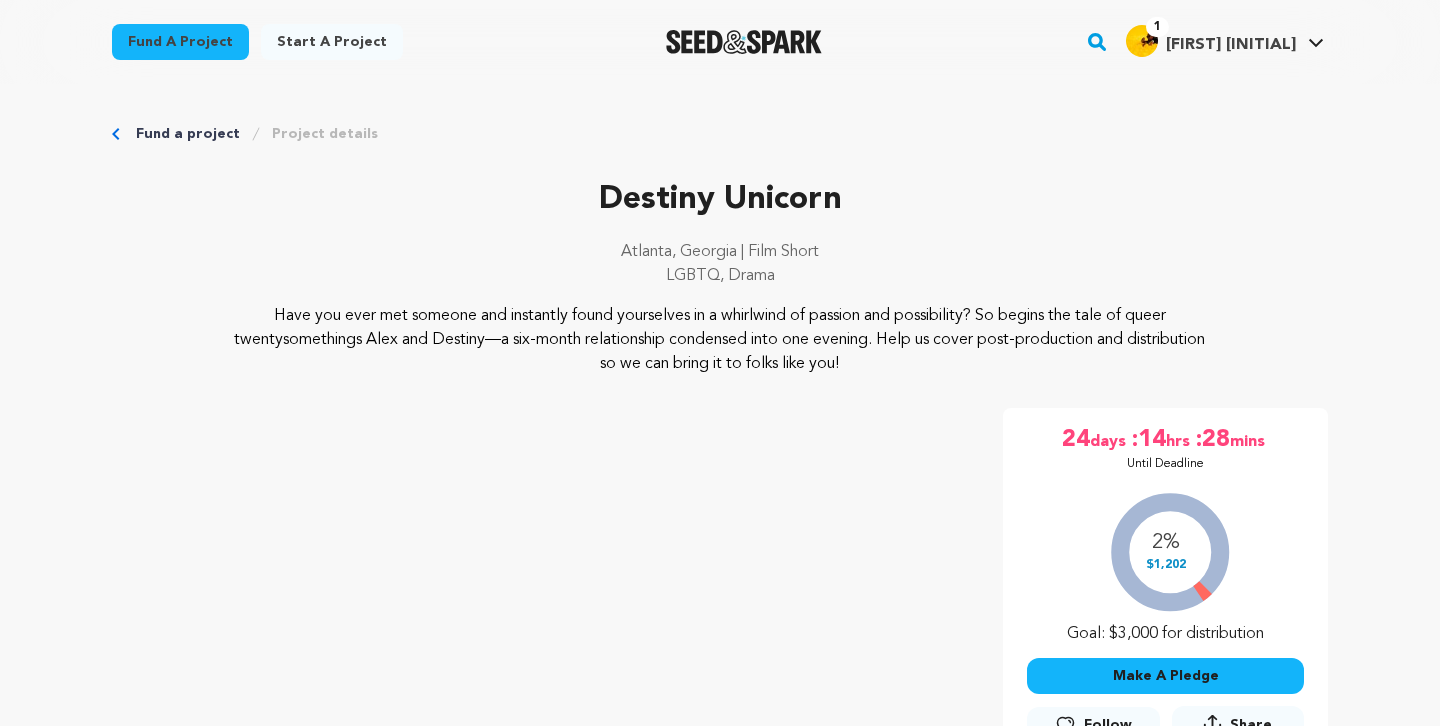 scroll, scrollTop: 0, scrollLeft: 0, axis: both 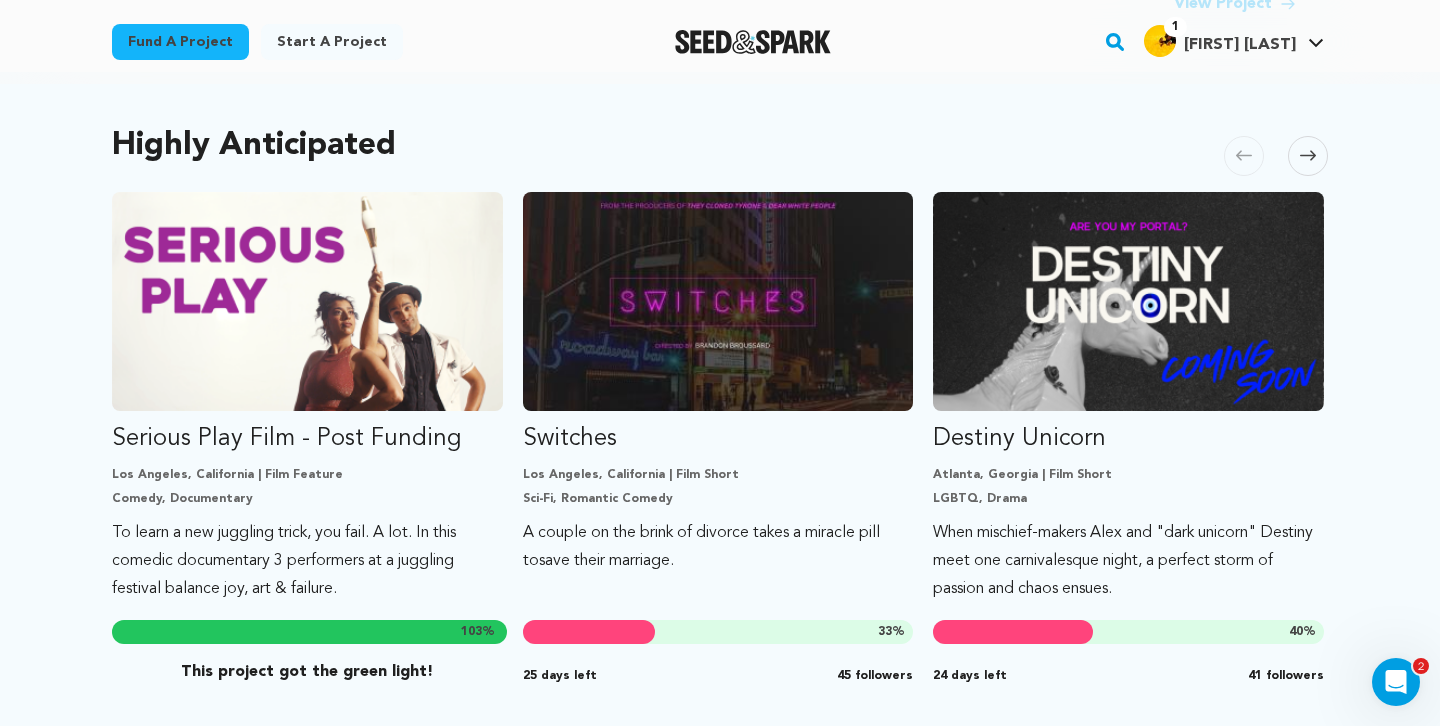 click at bounding box center (1308, 156) 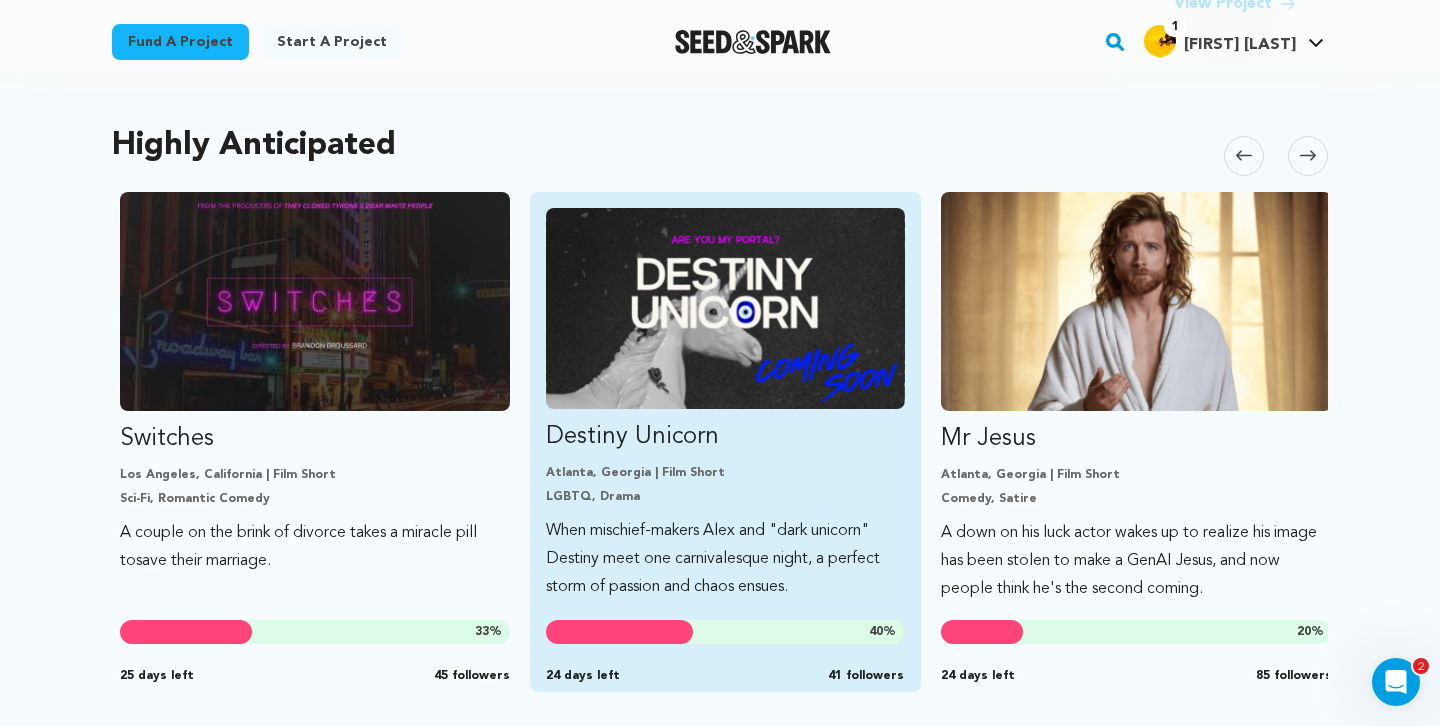 scroll, scrollTop: 0, scrollLeft: 410, axis: horizontal 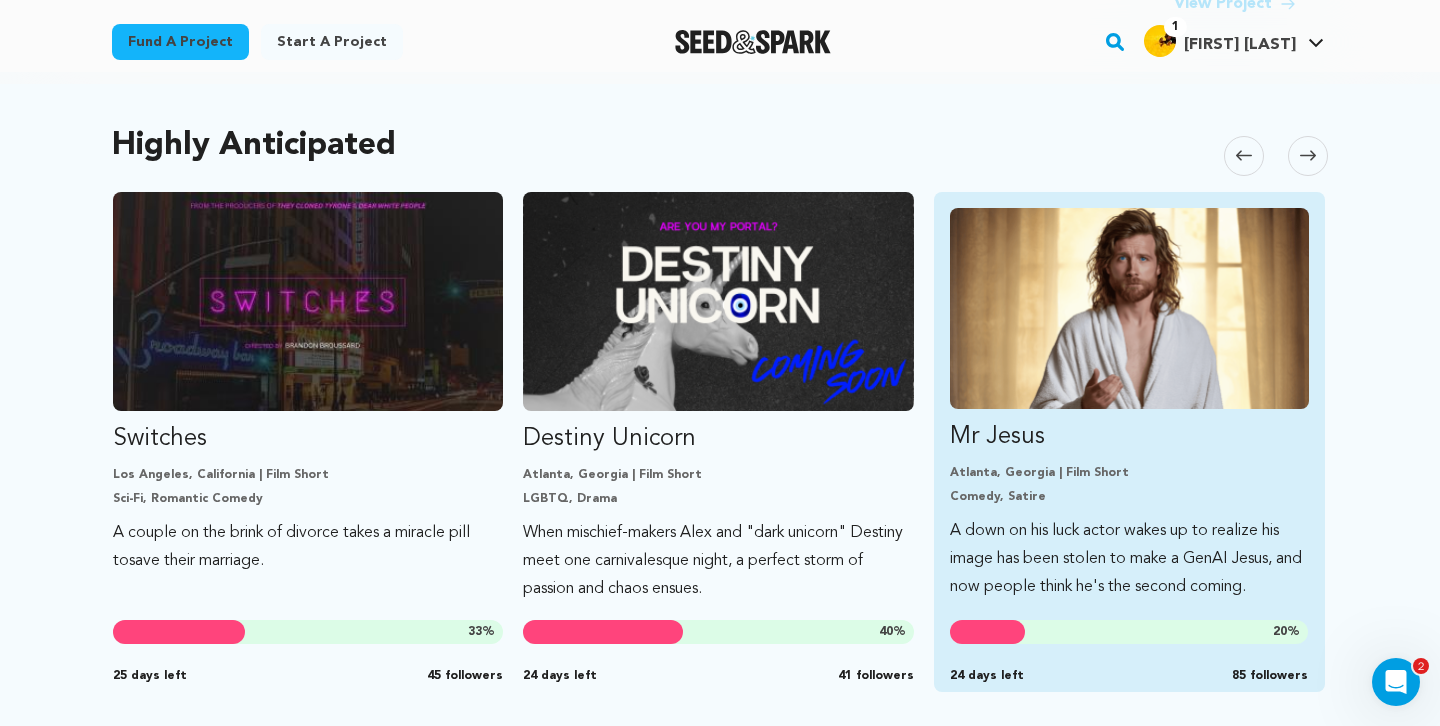 click on "A down on his luck actor wakes up to realize his image has been stolen to make a GenAI Jesus, and now people think he's the second coming." at bounding box center [1129, 559] 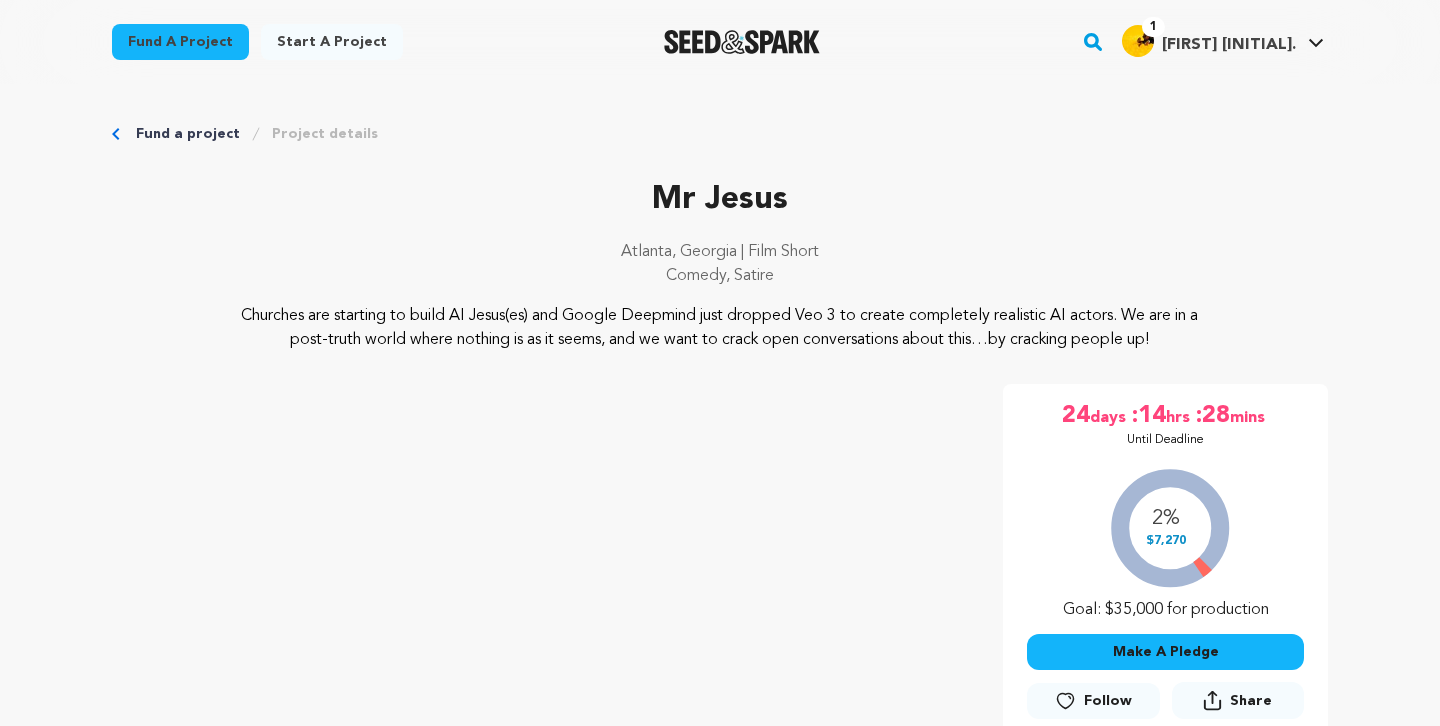 scroll, scrollTop: 0, scrollLeft: 0, axis: both 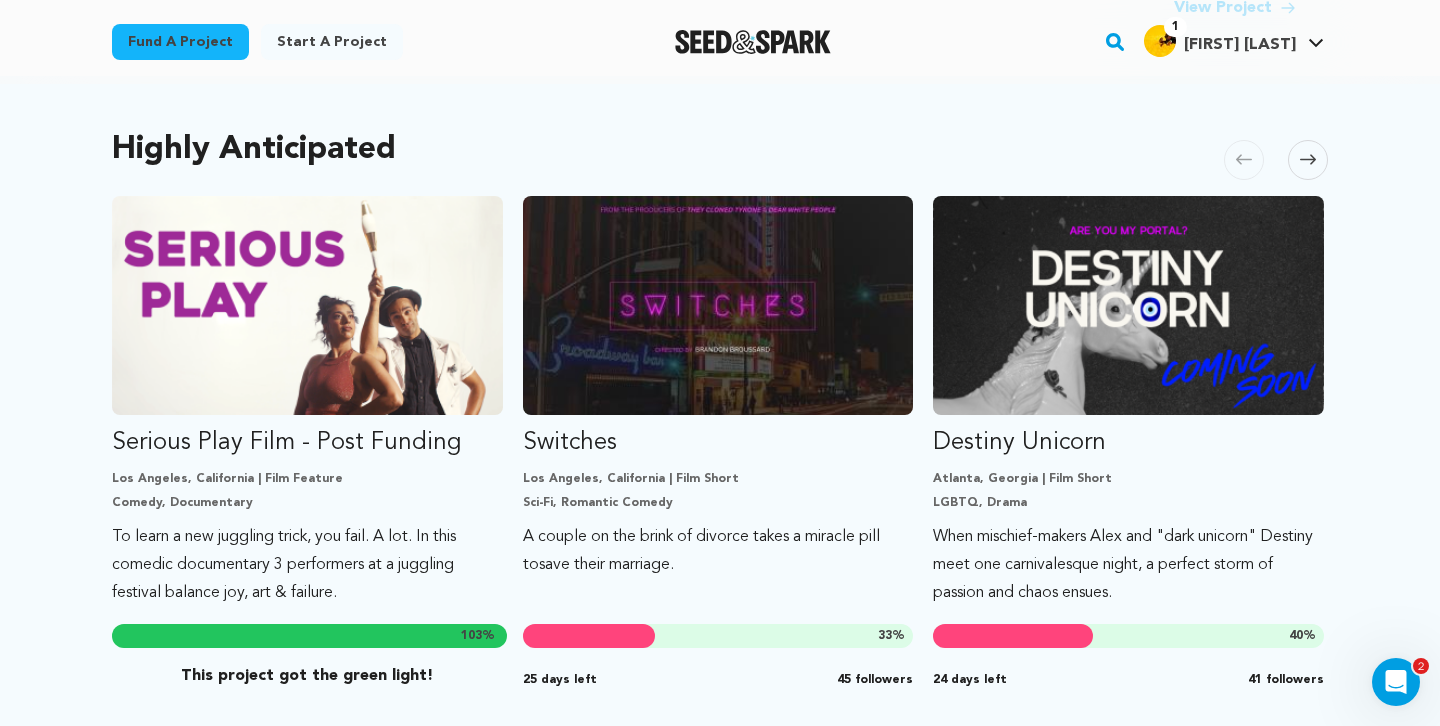 click at bounding box center (1308, 160) 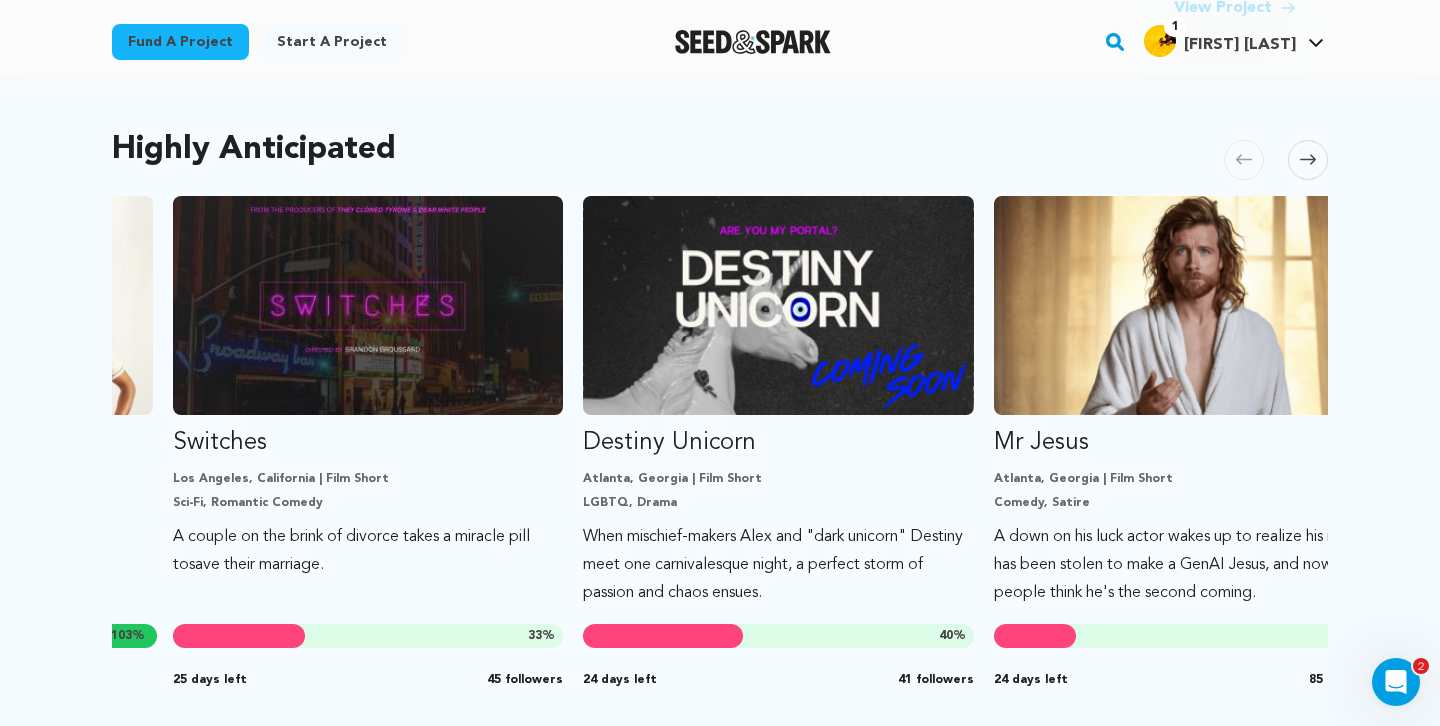 scroll, scrollTop: 0, scrollLeft: 410, axis: horizontal 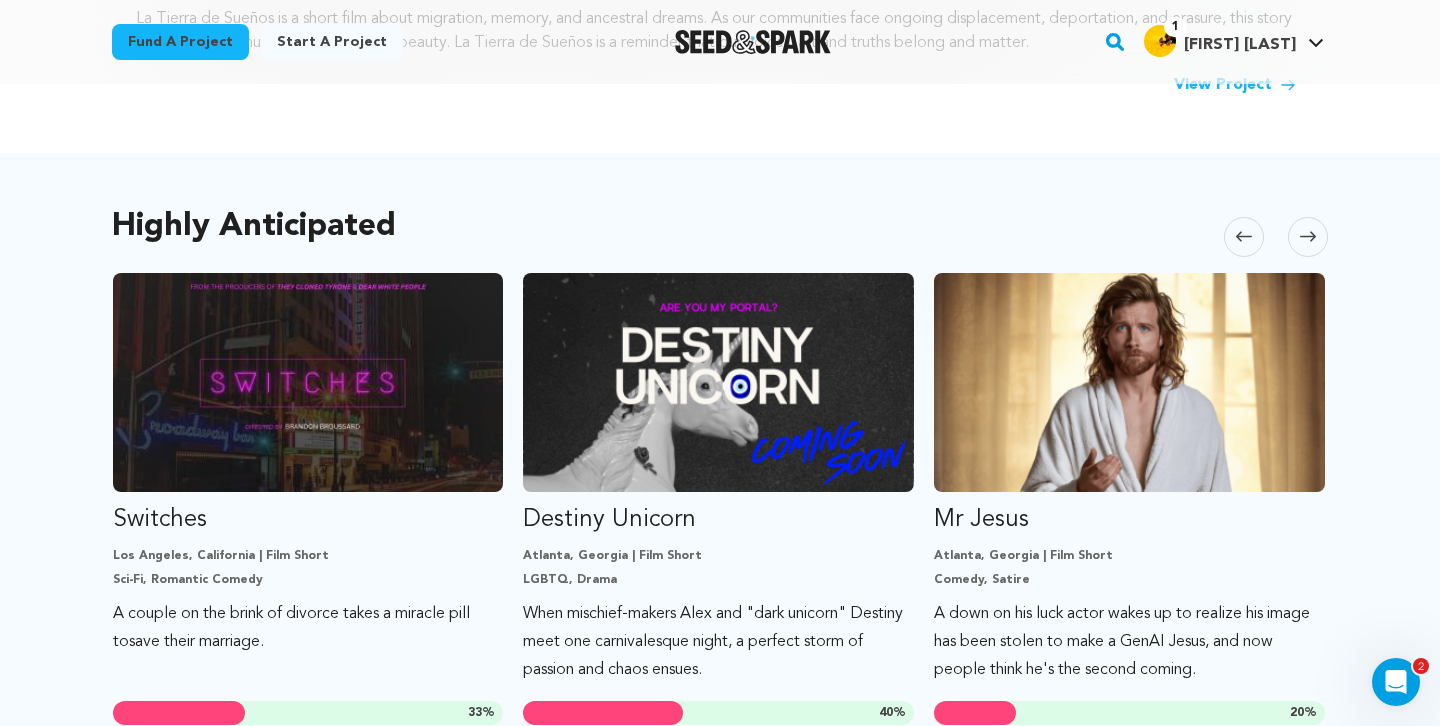 click at bounding box center [1308, 237] 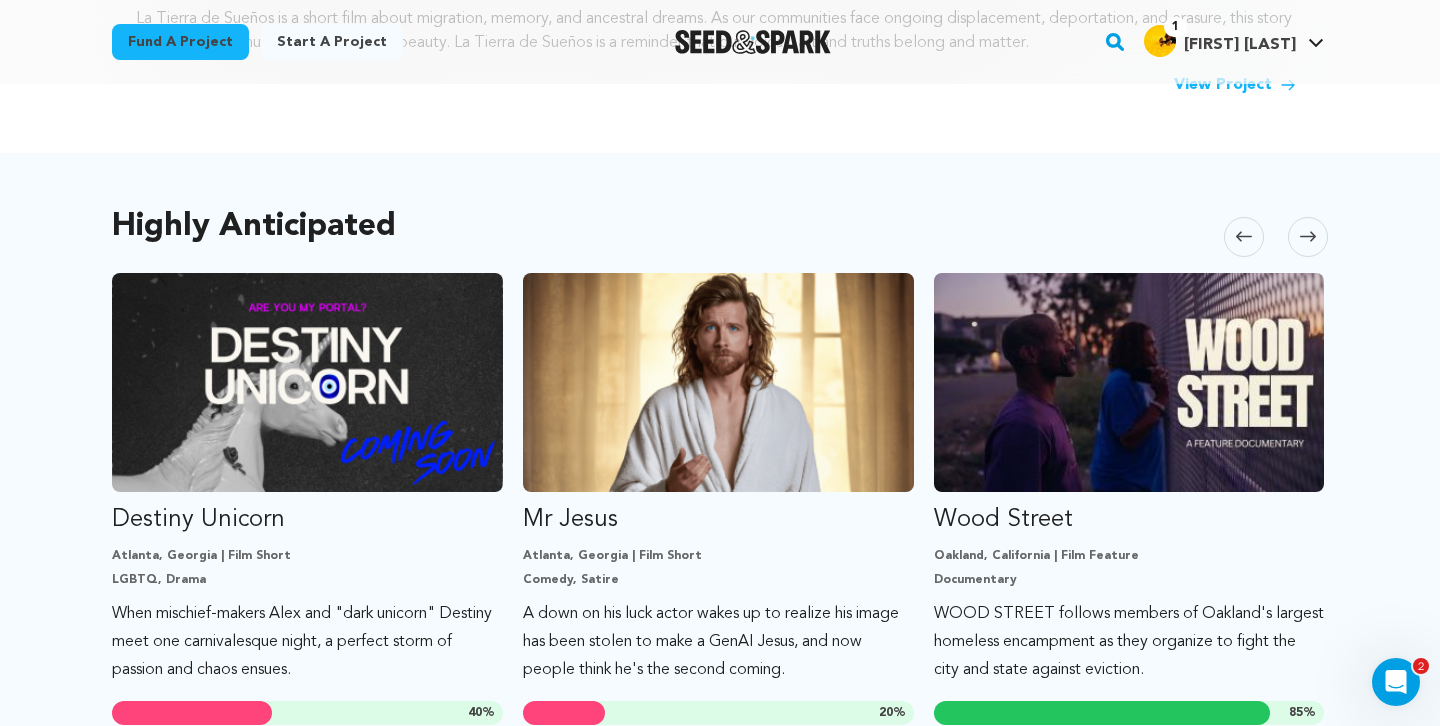 click at bounding box center (1308, 237) 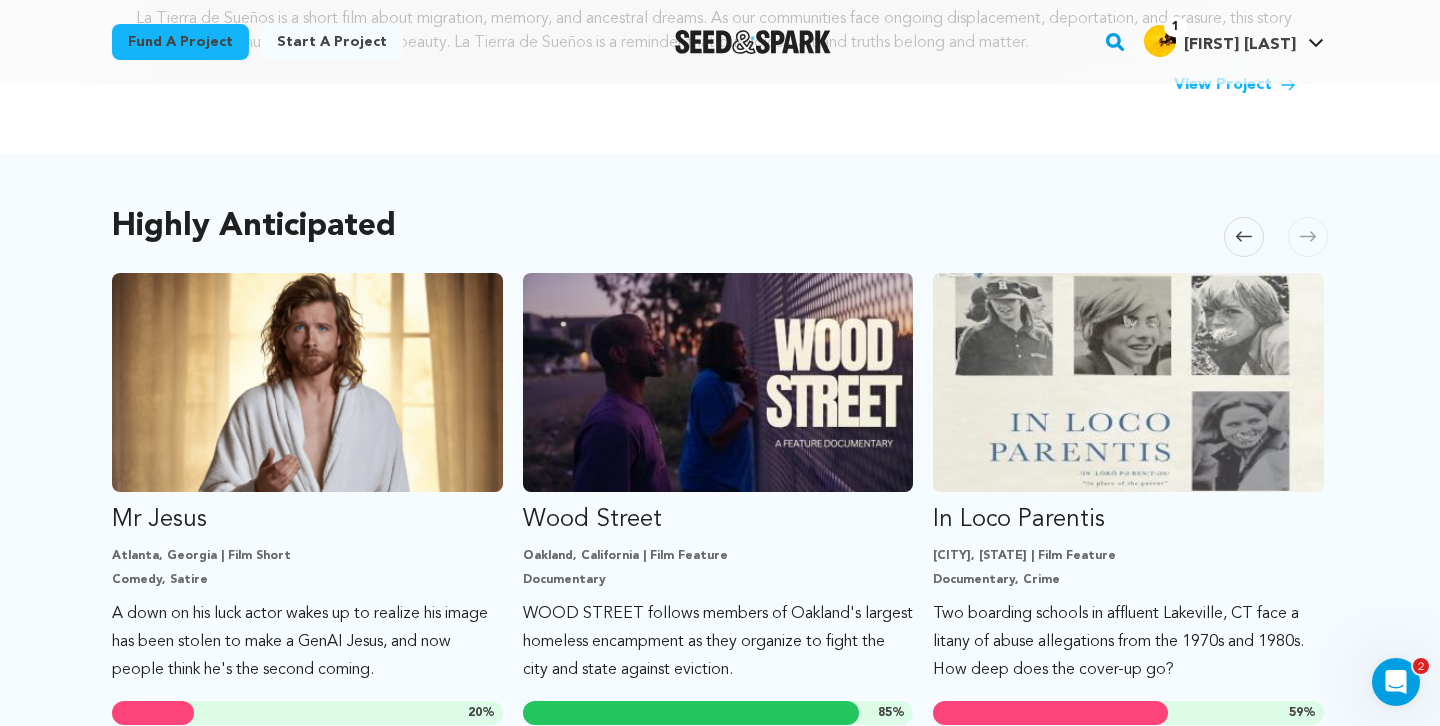 click at bounding box center (1308, 237) 